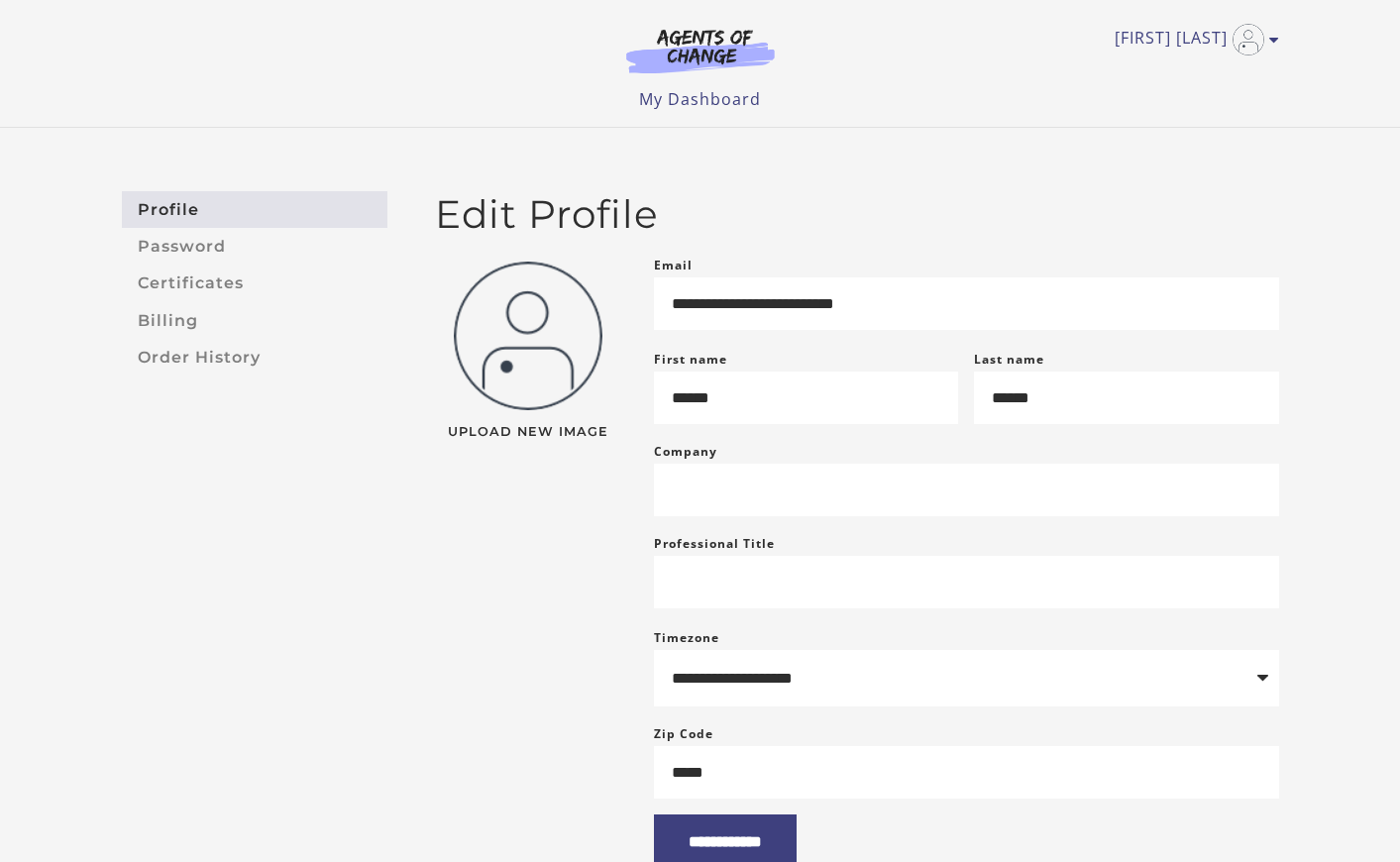 scroll, scrollTop: 0, scrollLeft: 0, axis: both 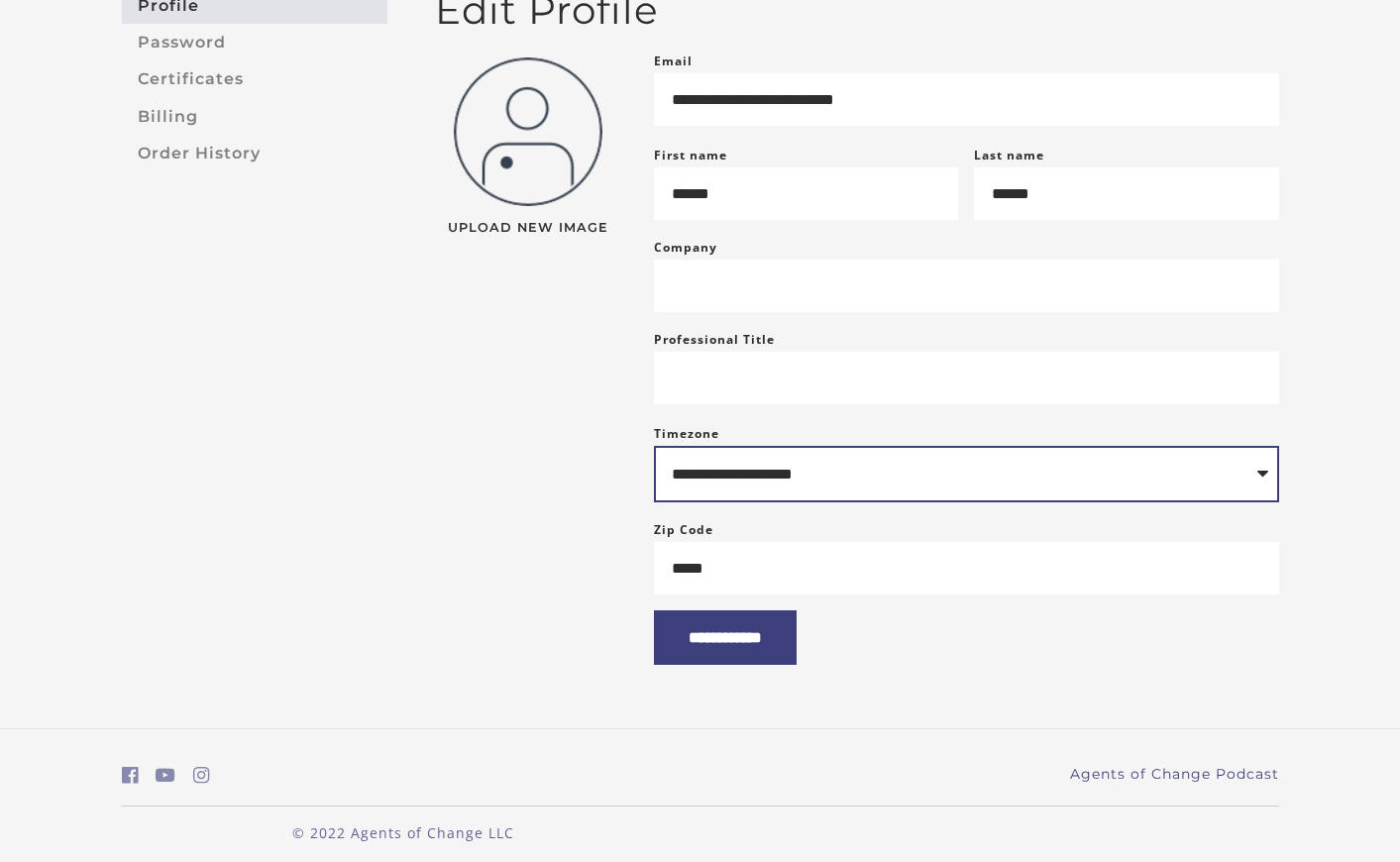 click on "**********" at bounding box center [966, 475] 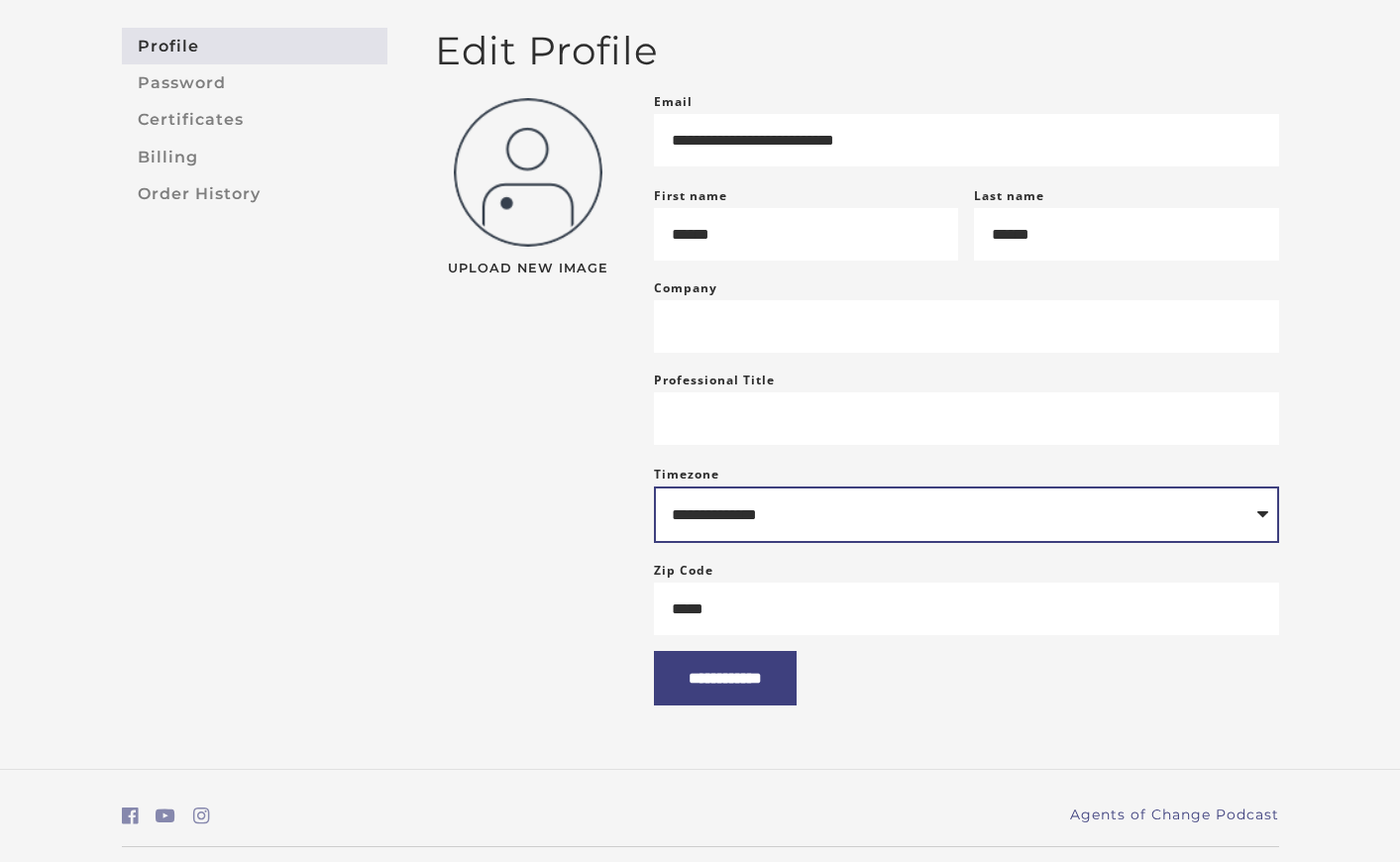 scroll, scrollTop: 198, scrollLeft: 0, axis: vertical 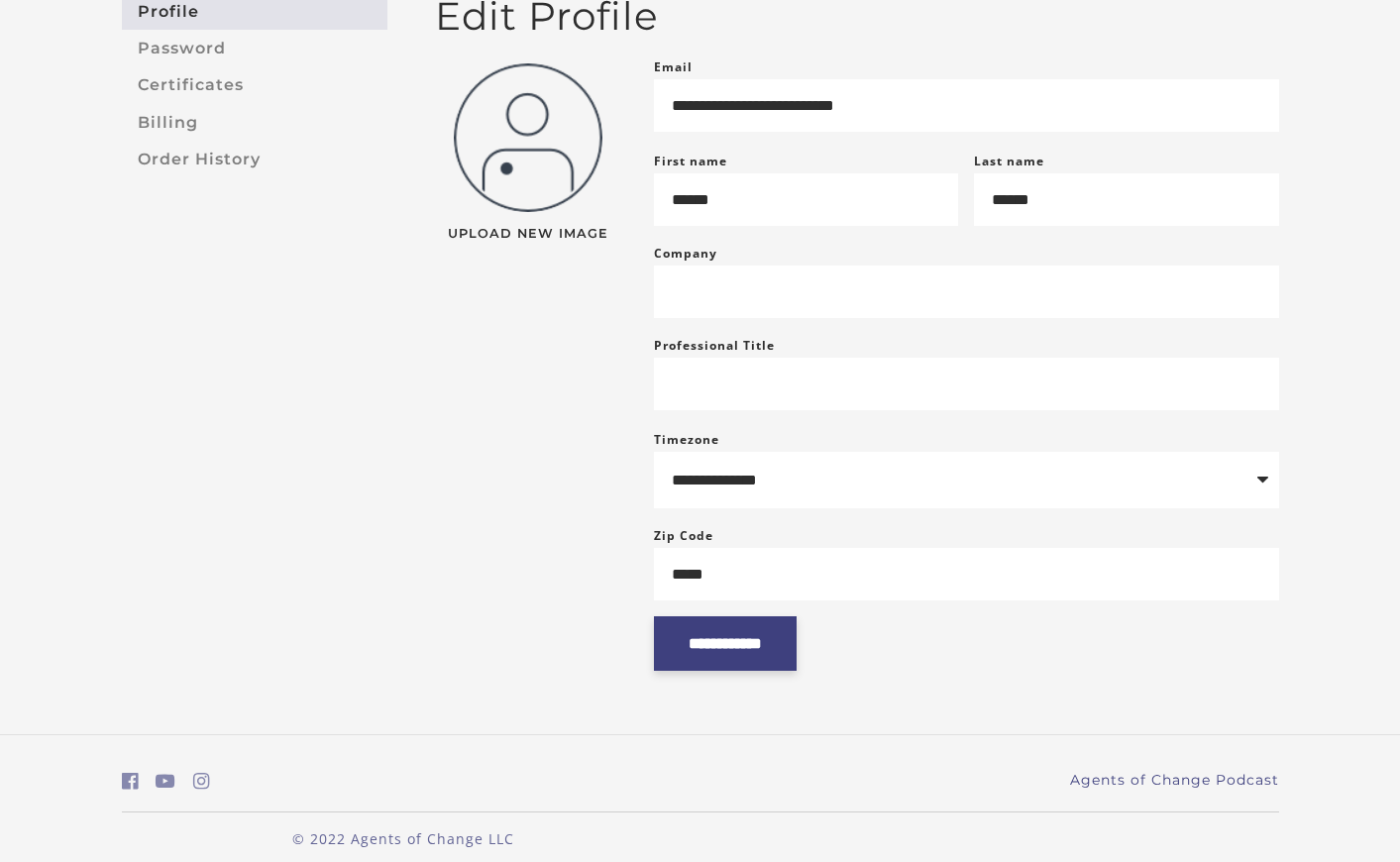click on "**********" at bounding box center [725, 643] 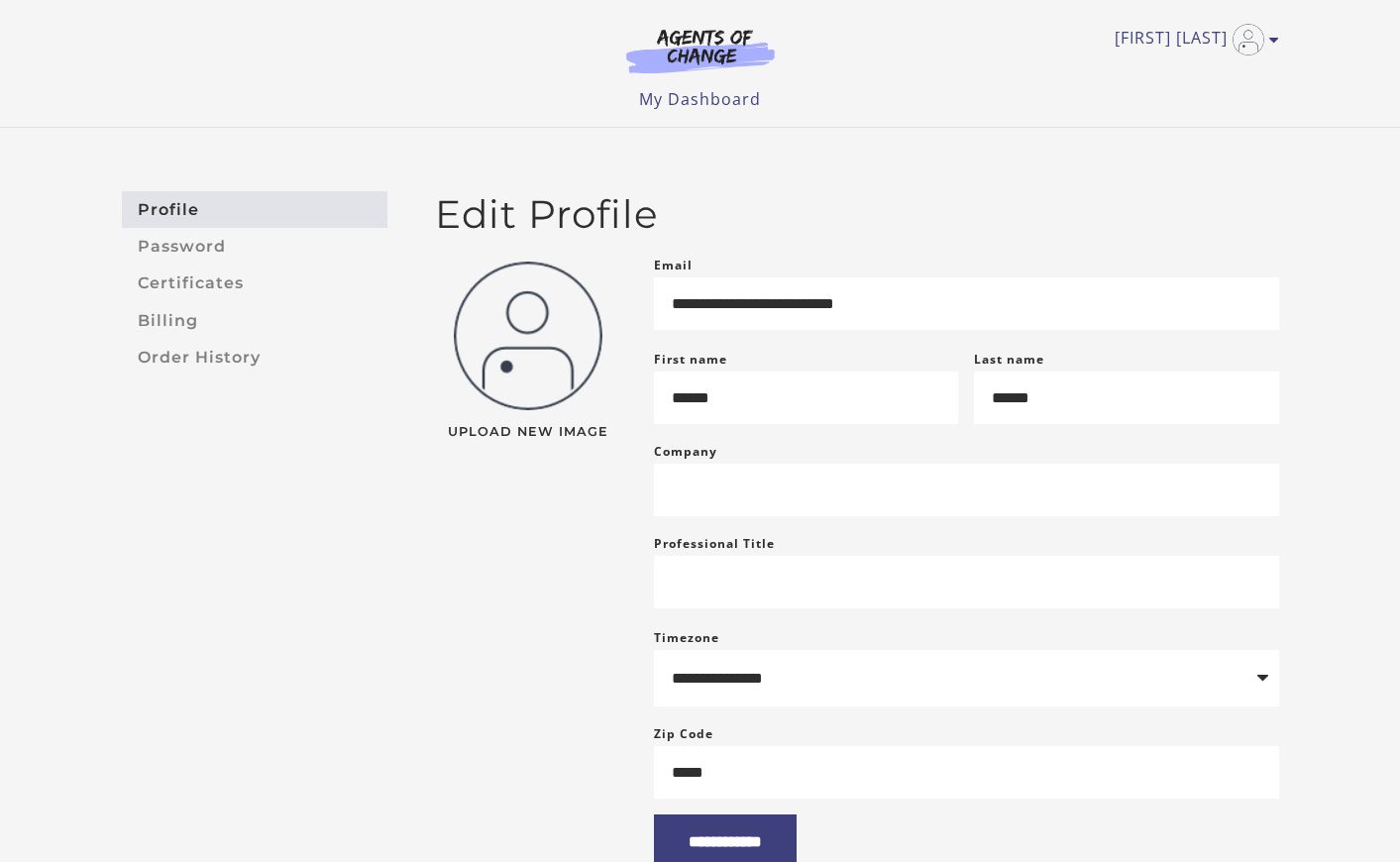 scroll, scrollTop: 0, scrollLeft: 0, axis: both 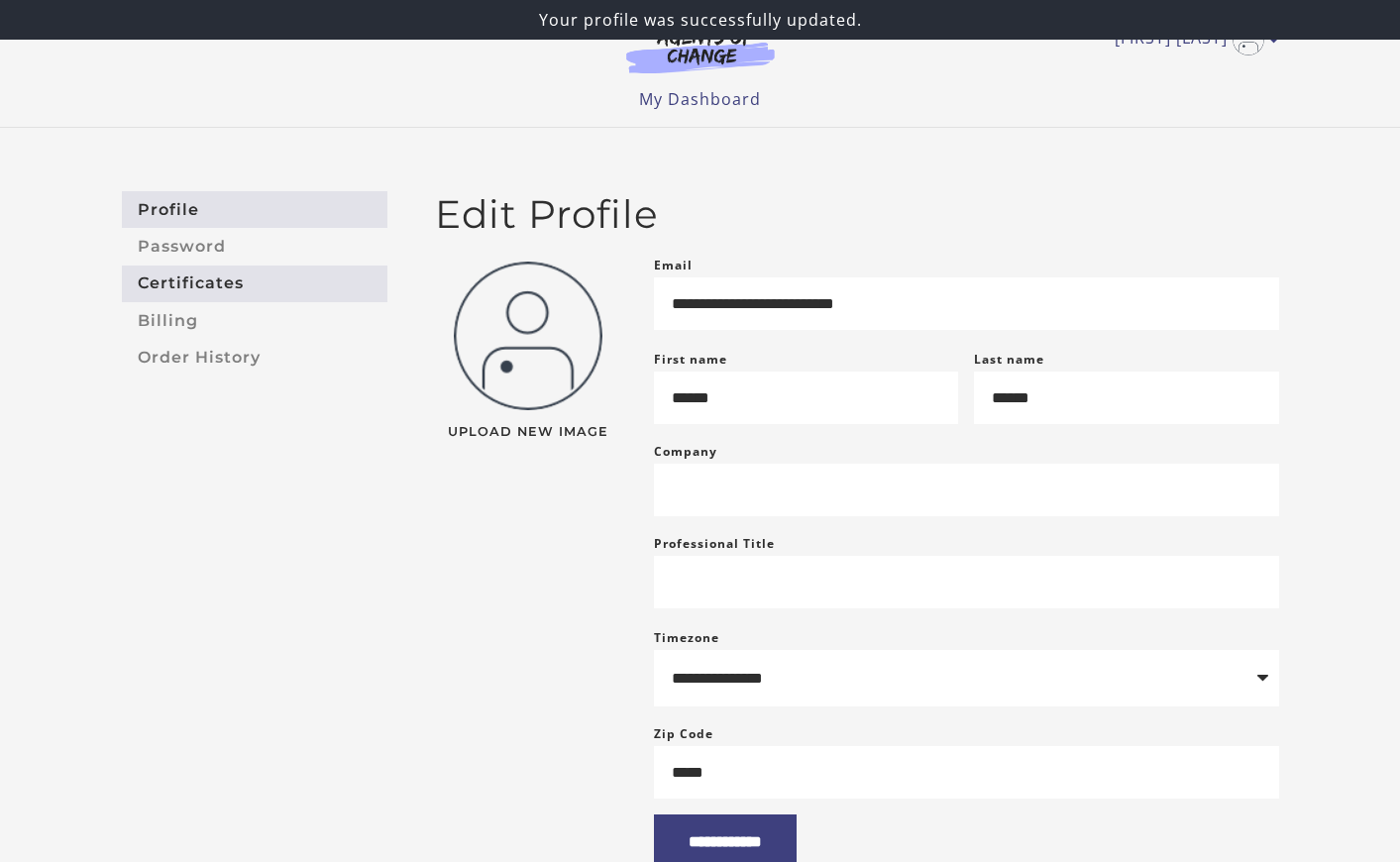 click on "Certificates" at bounding box center (255, 283) 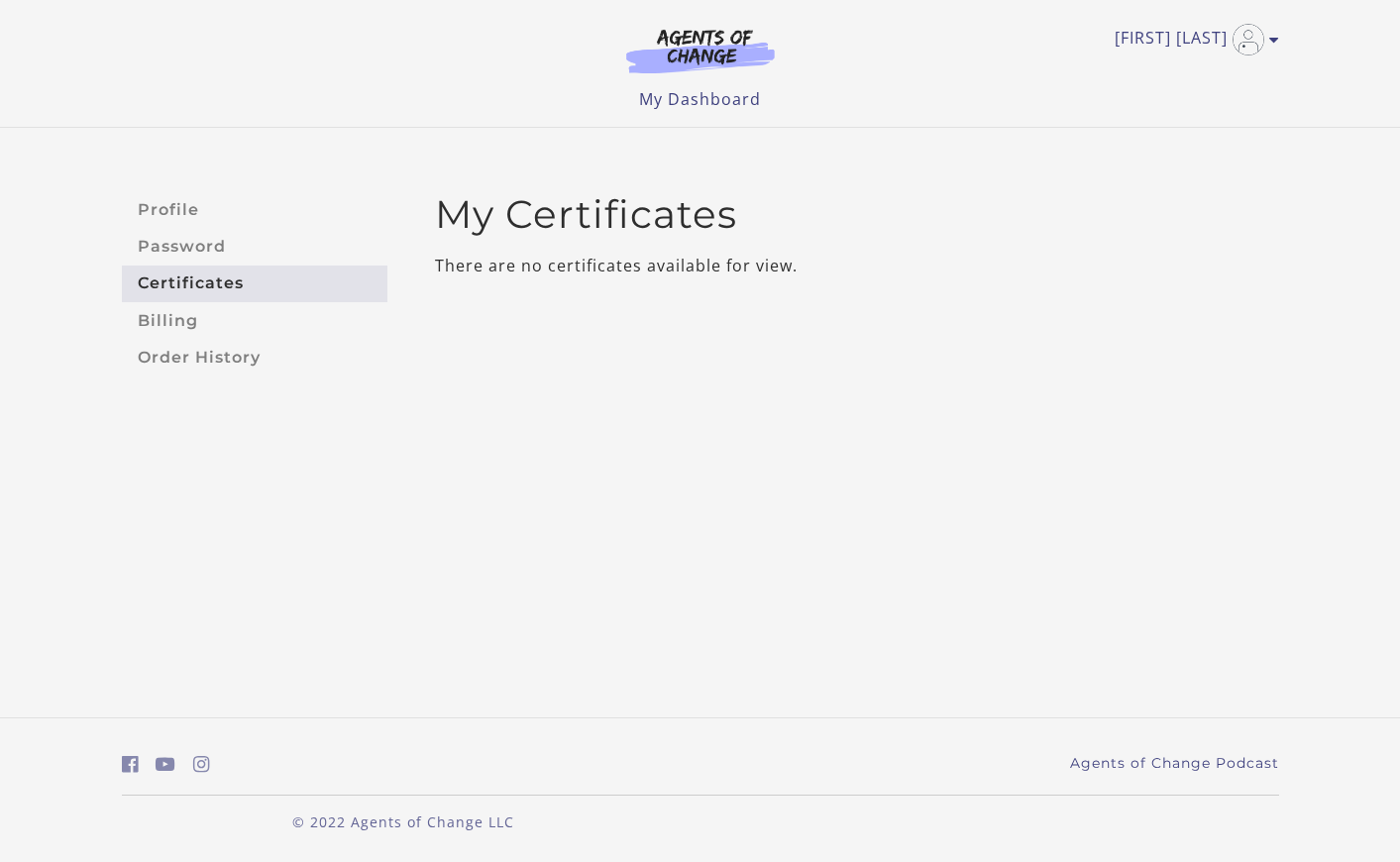 scroll, scrollTop: 0, scrollLeft: 0, axis: both 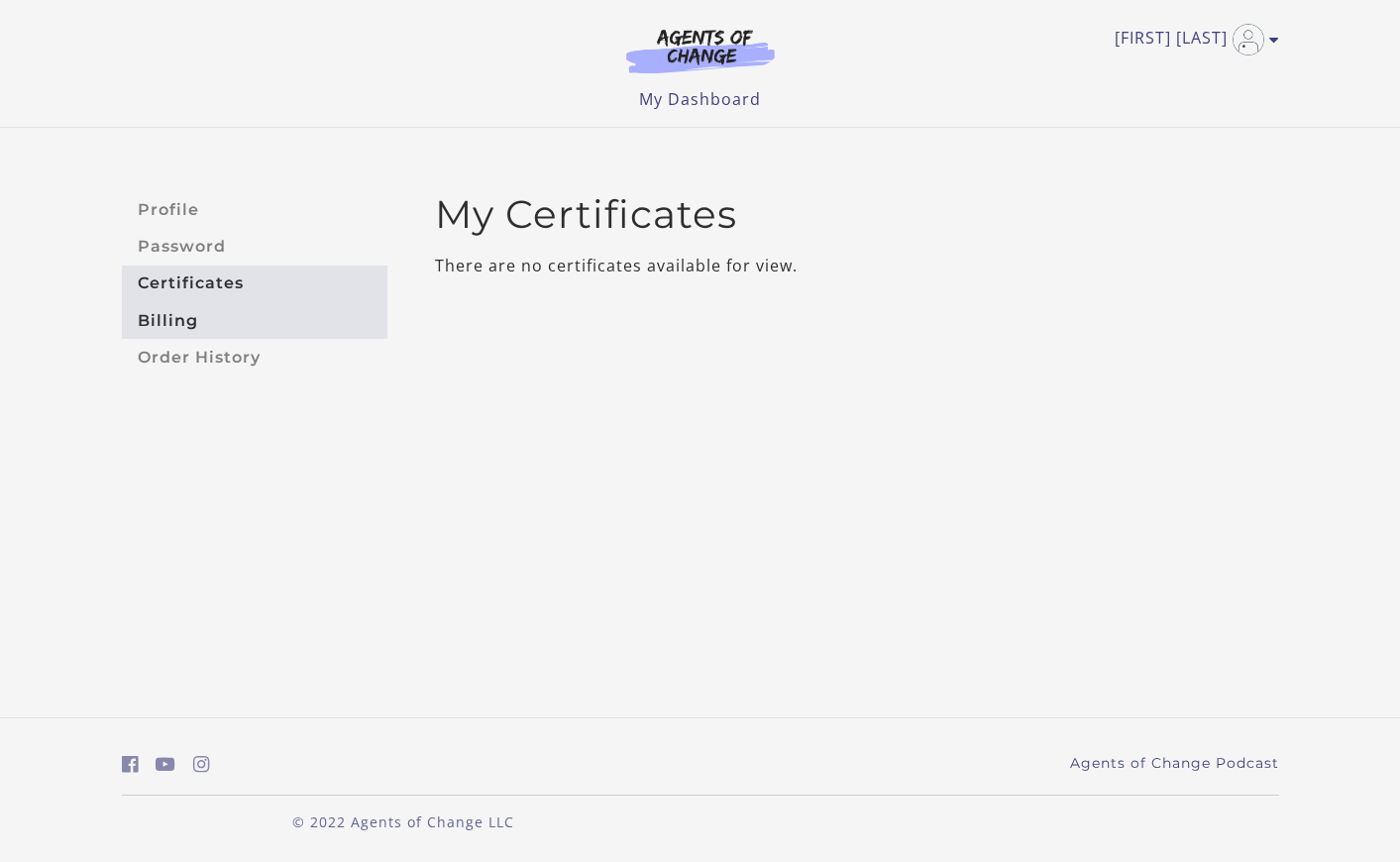 click on "Billing" at bounding box center [255, 320] 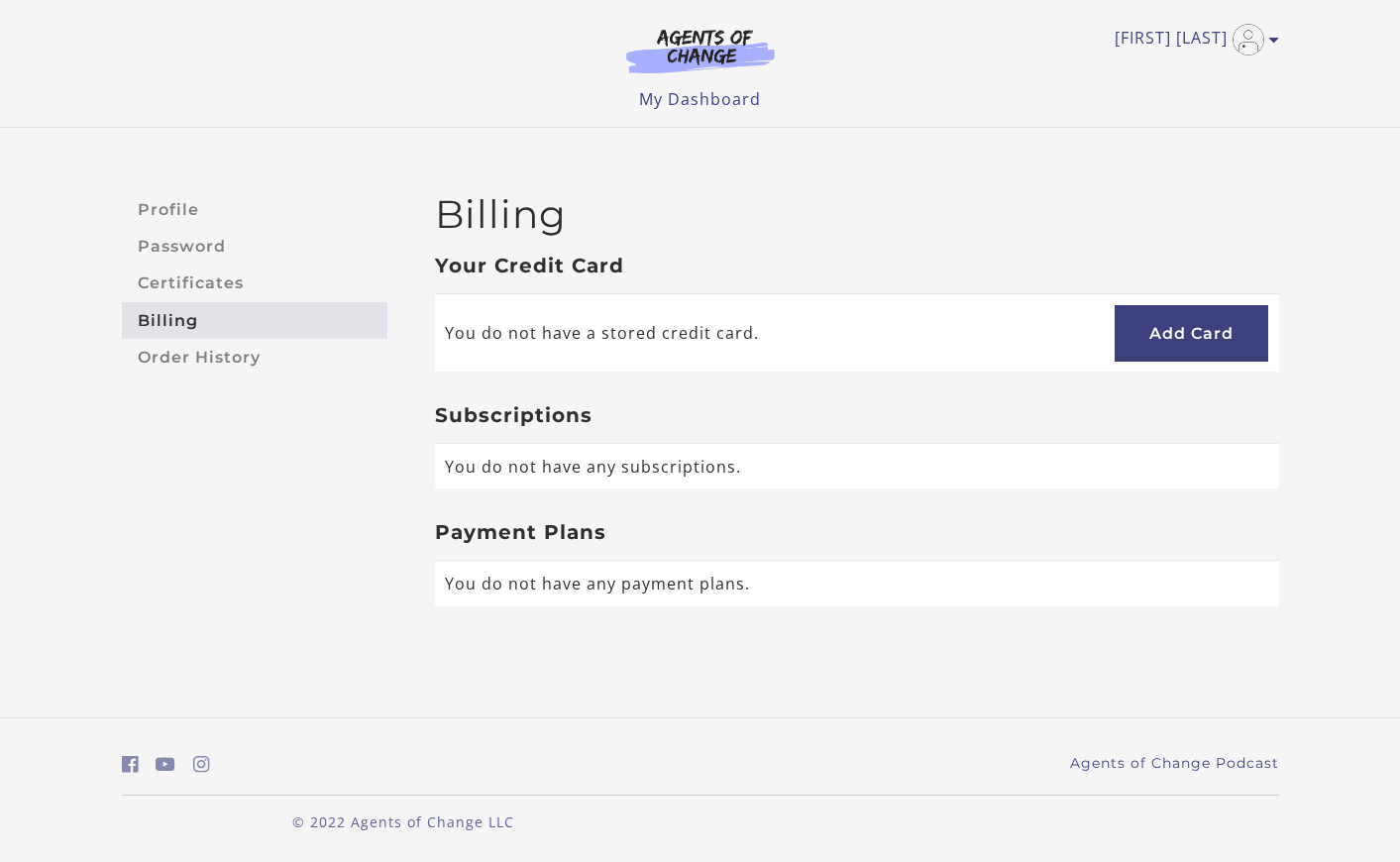 scroll, scrollTop: 0, scrollLeft: 0, axis: both 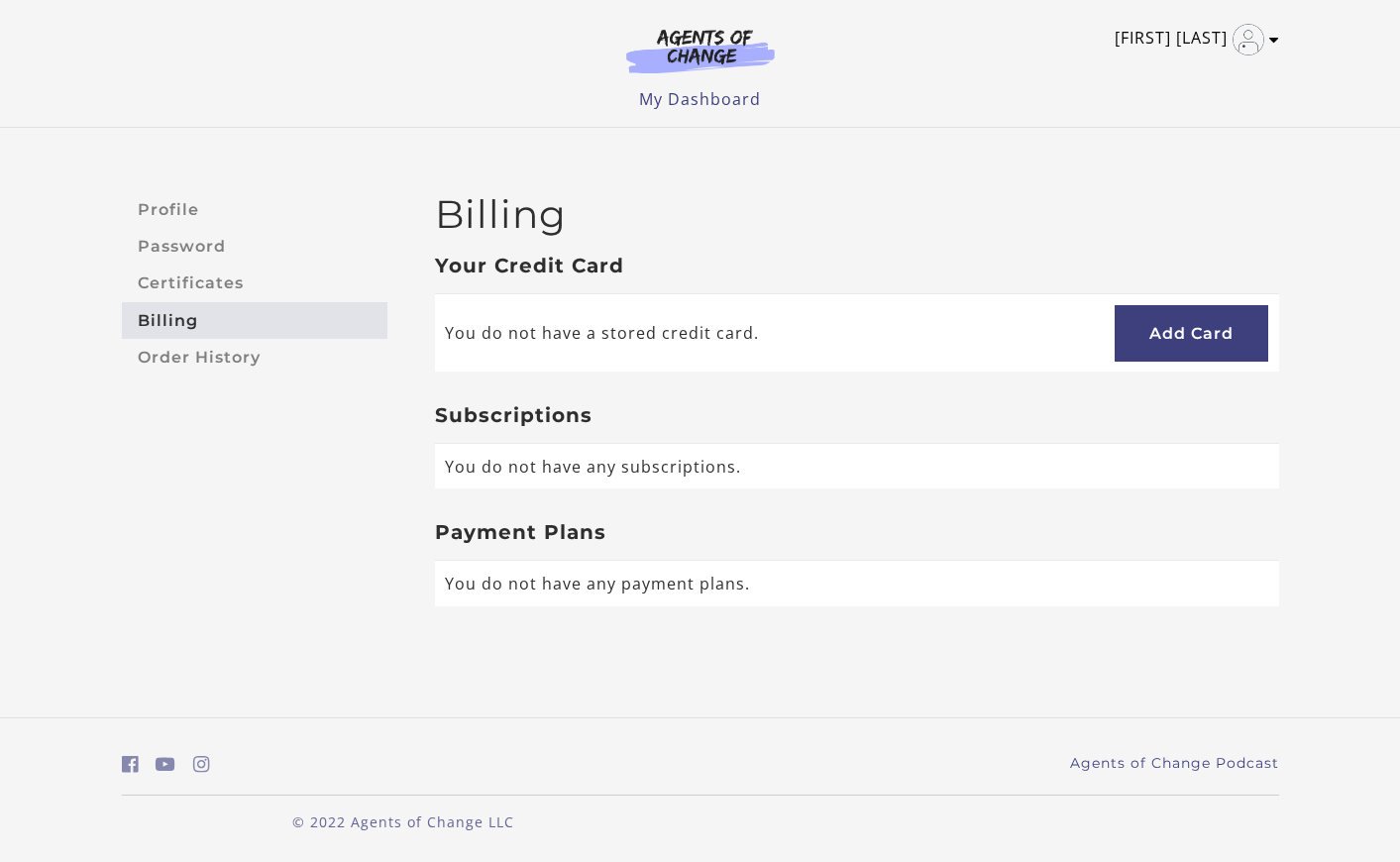 click on "[FIRST] [LAST]" at bounding box center [1192, 40] 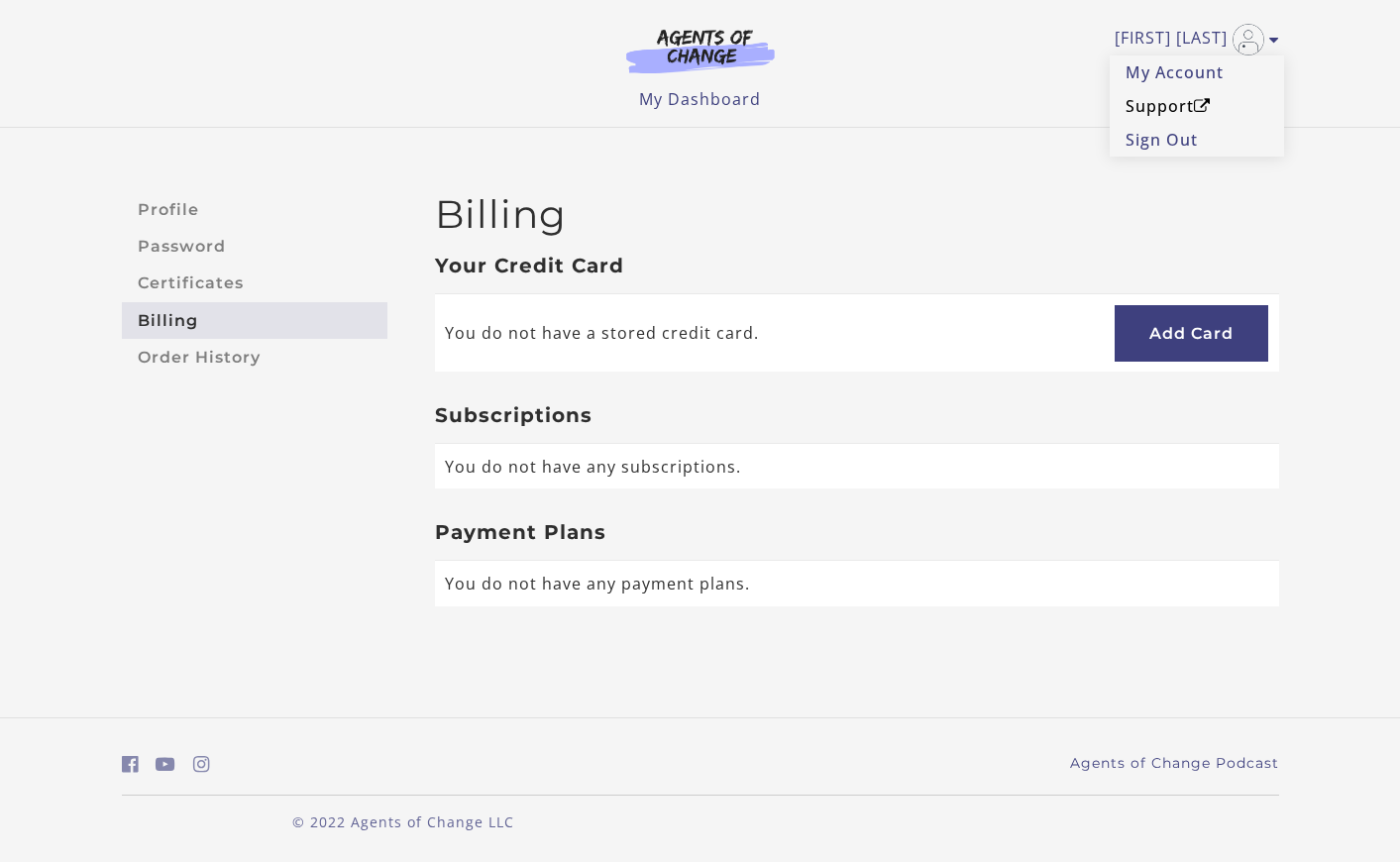 click on "Support" at bounding box center [1197, 106] 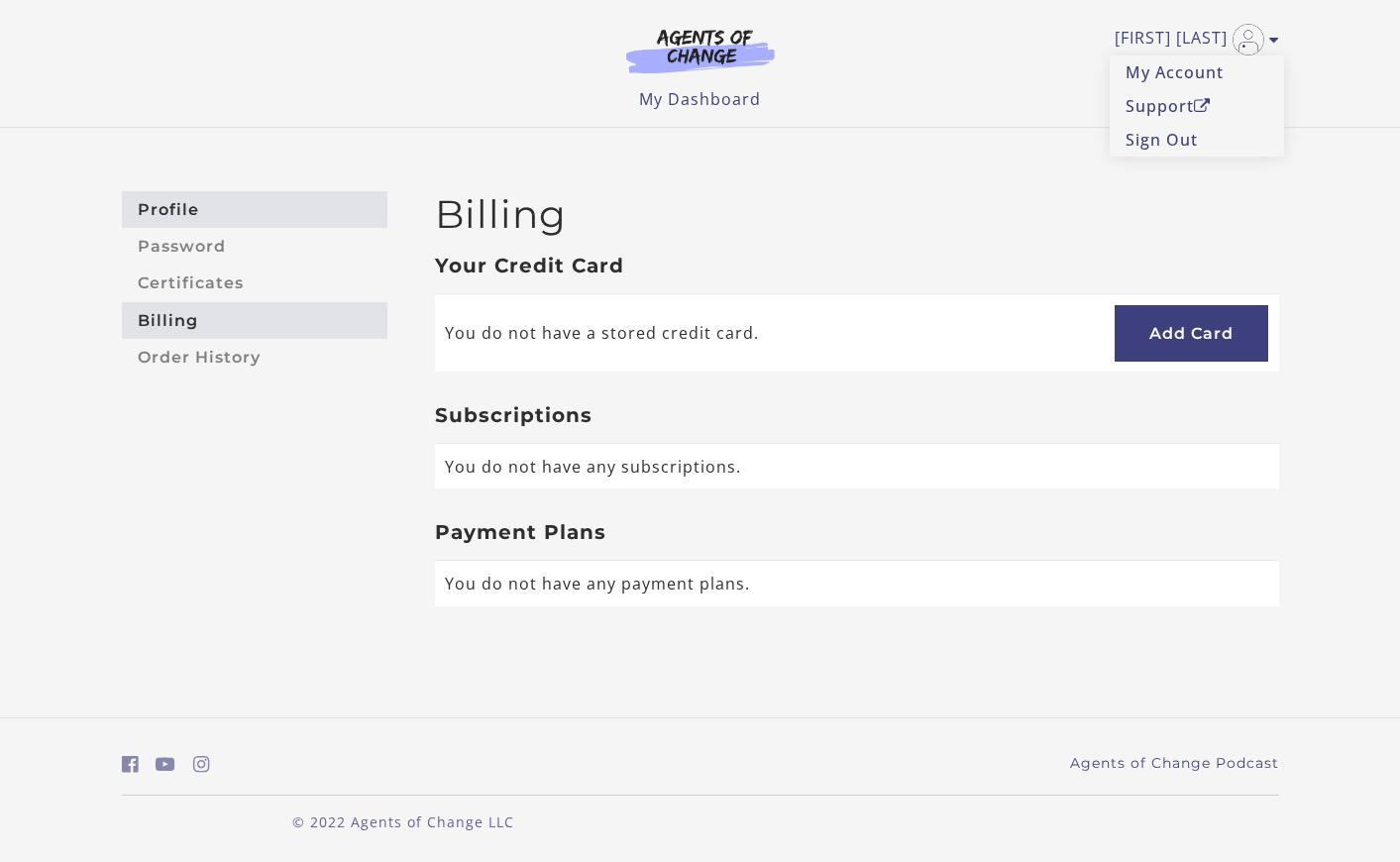 click on "Profile" at bounding box center [255, 209] 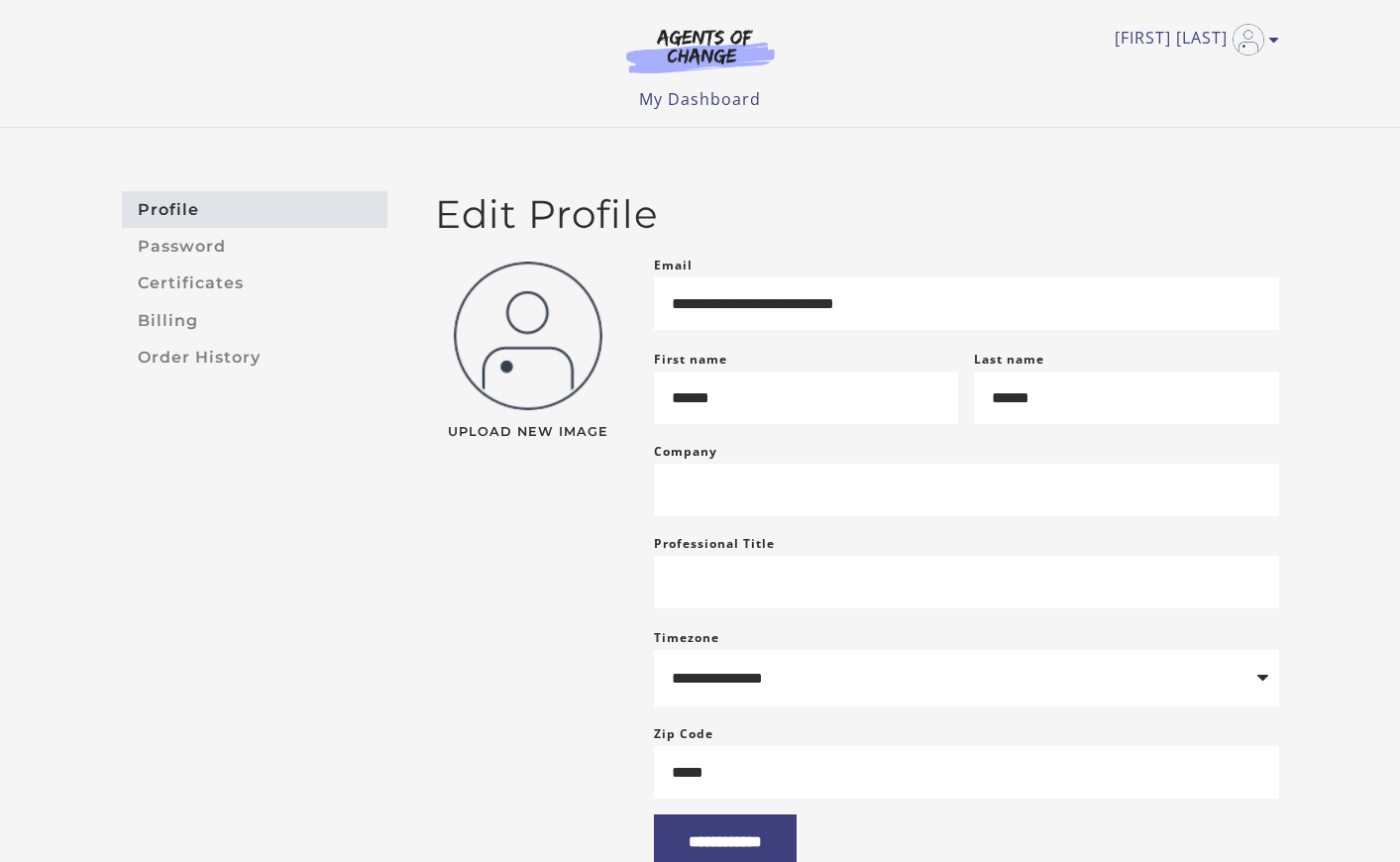 scroll, scrollTop: 0, scrollLeft: 0, axis: both 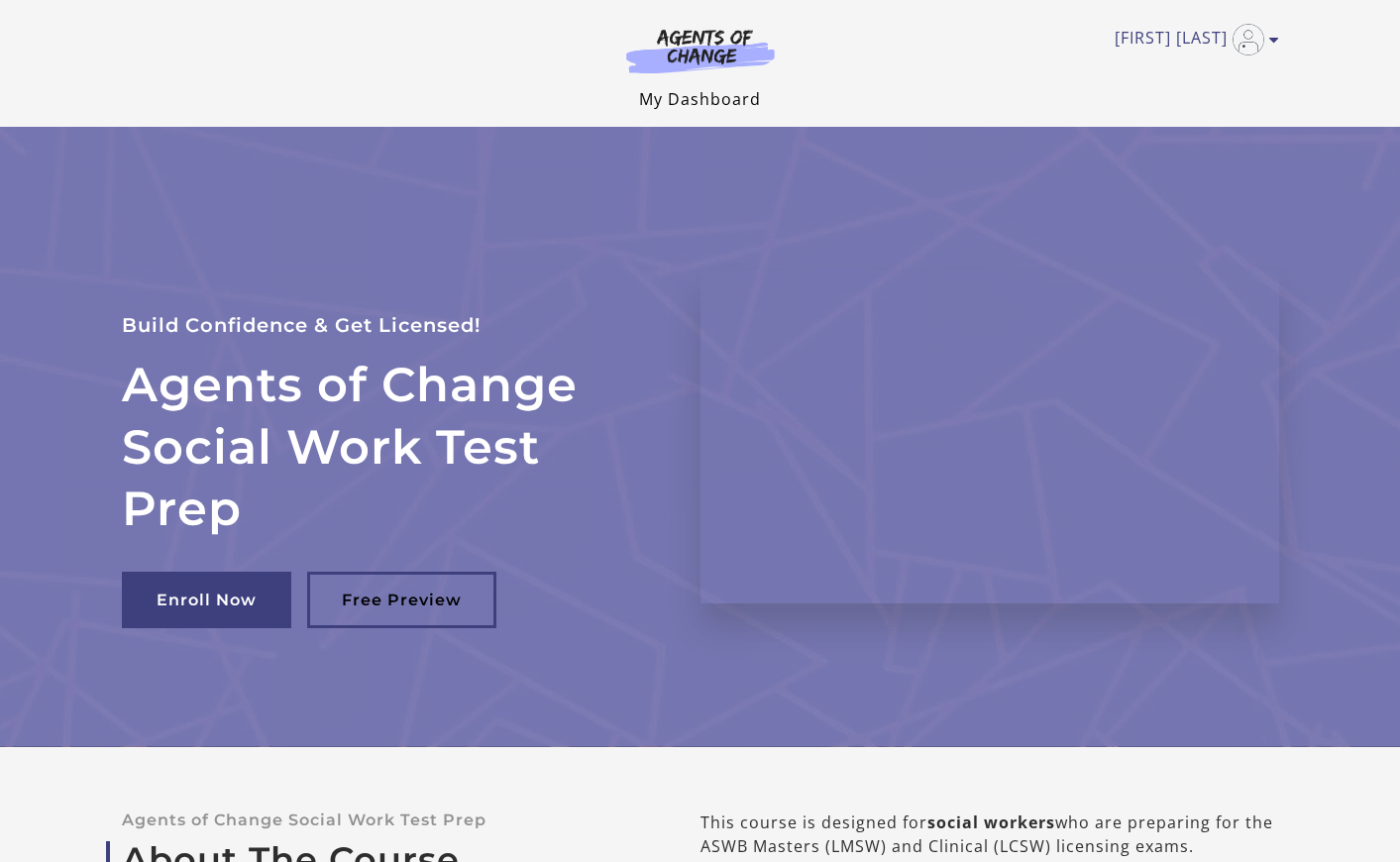 click on "My Dashboard" at bounding box center (700, 99) 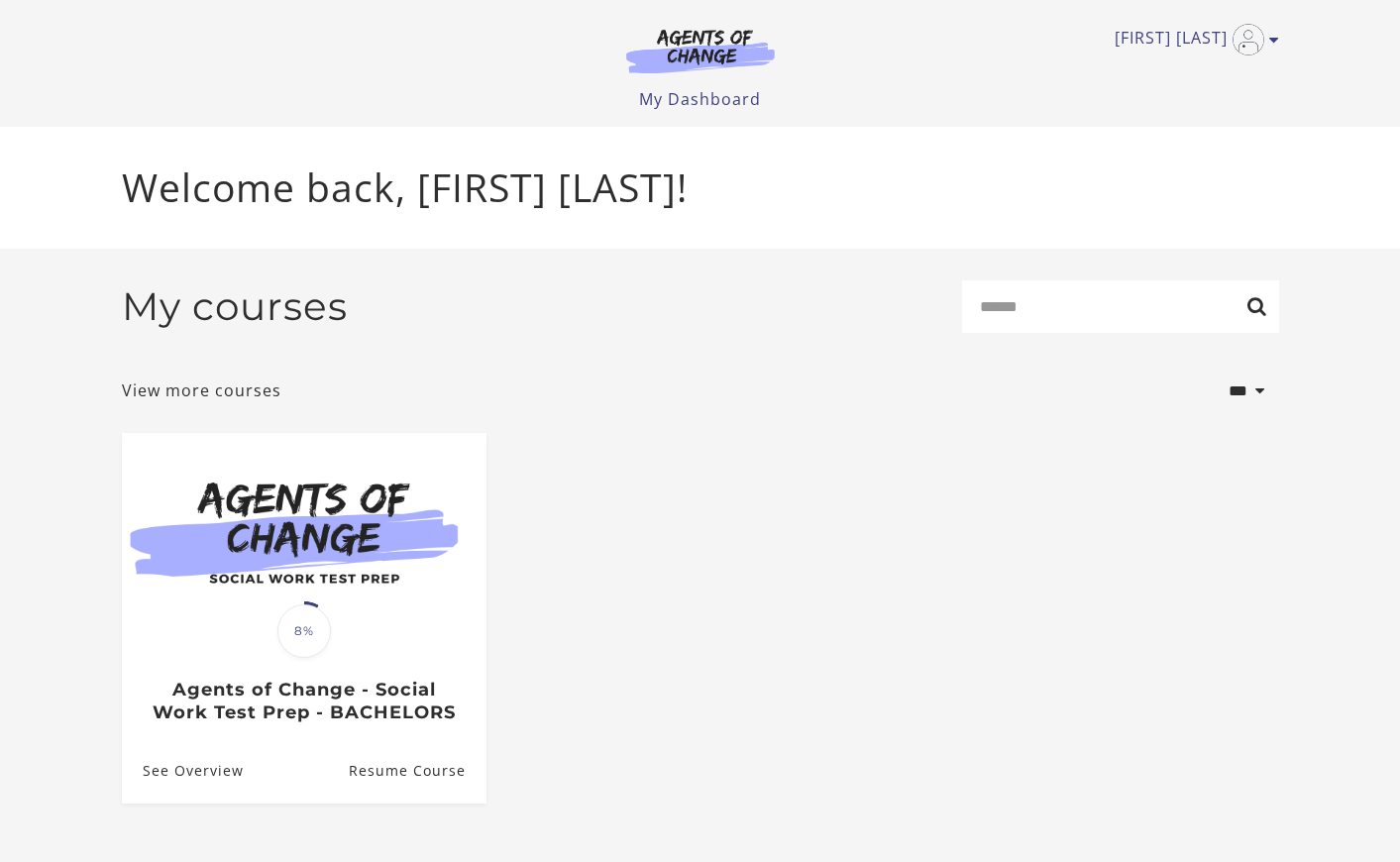 scroll, scrollTop: 0, scrollLeft: 0, axis: both 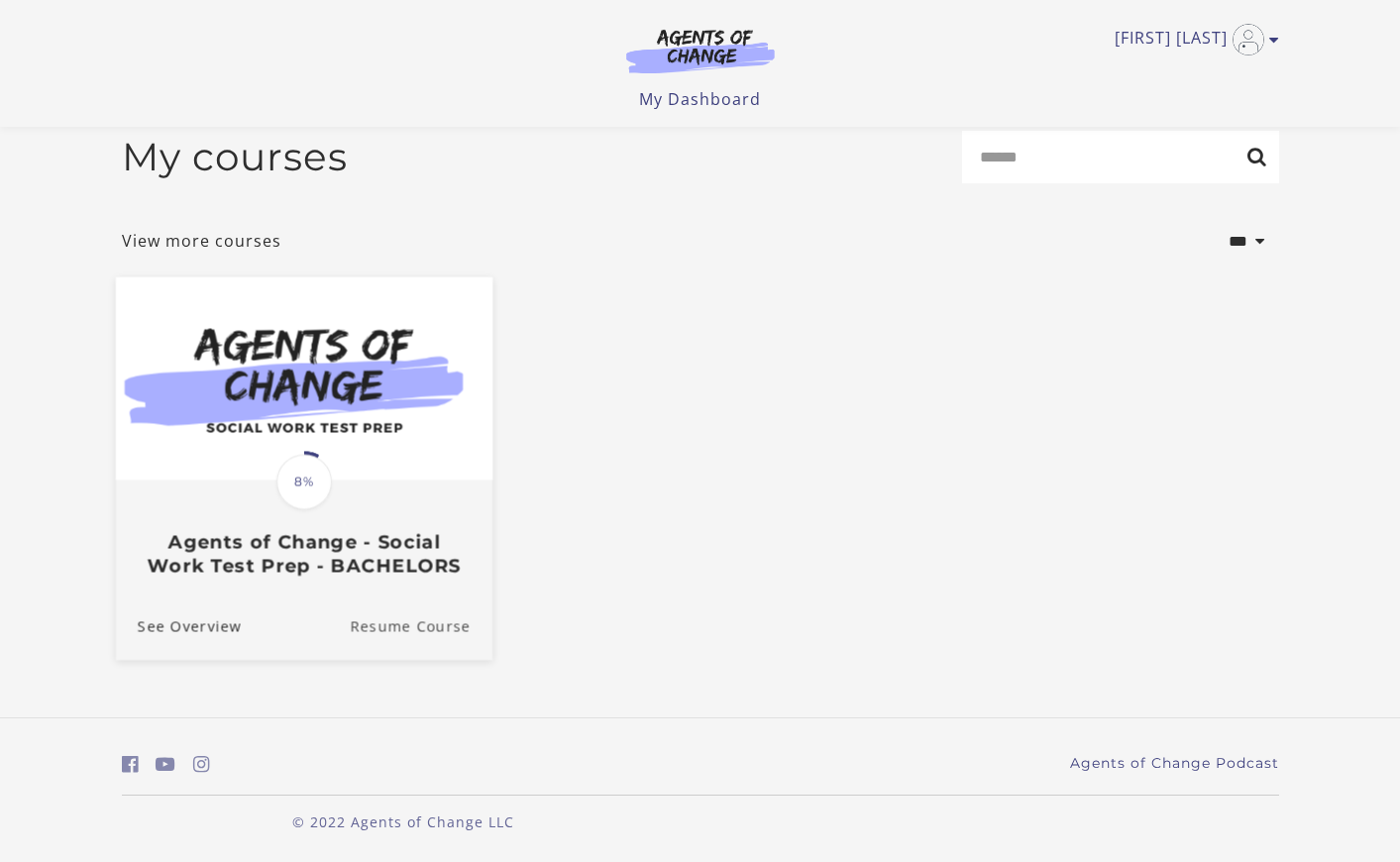 click on "Resume Course" at bounding box center (421, 626) 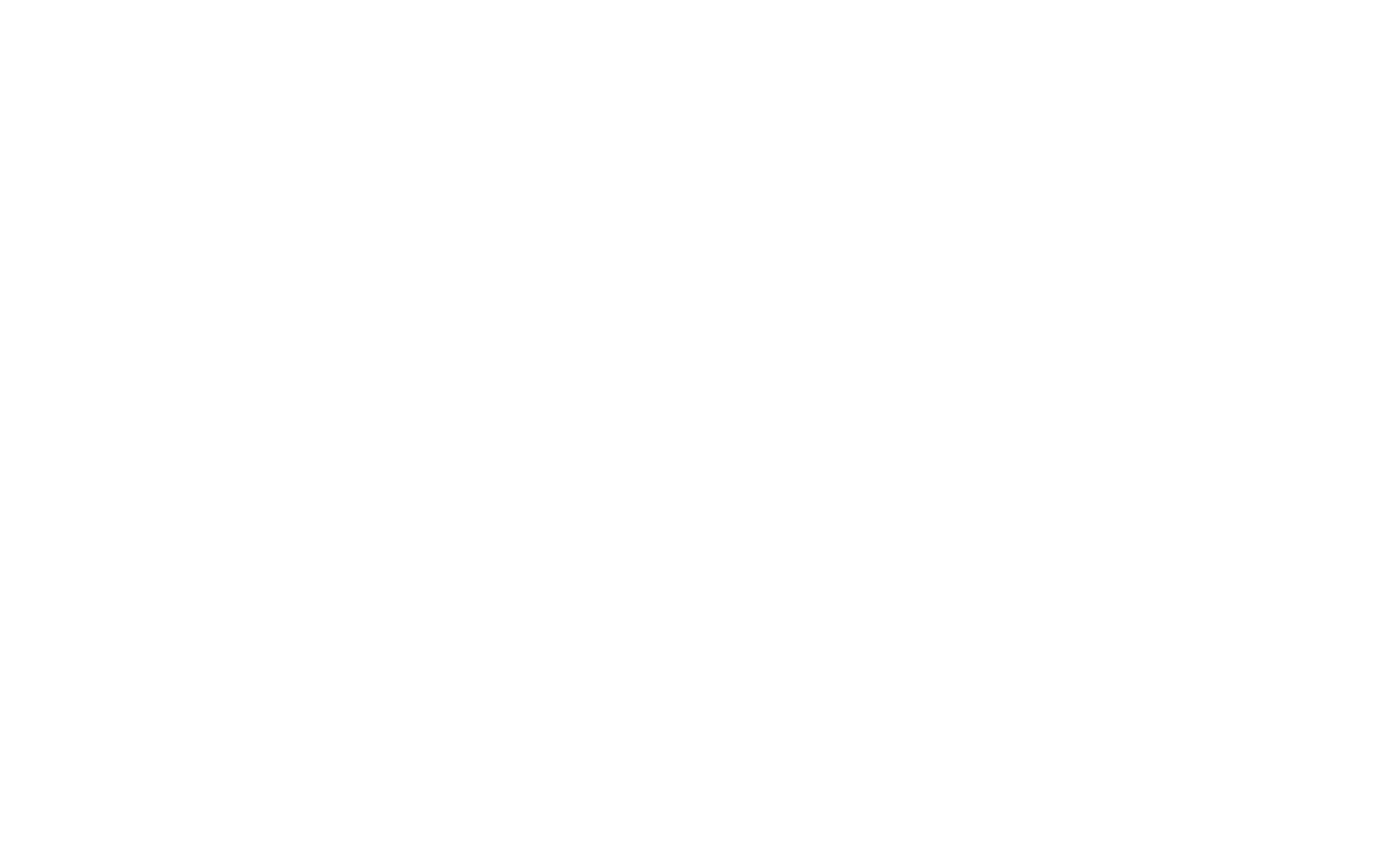 scroll, scrollTop: 0, scrollLeft: 0, axis: both 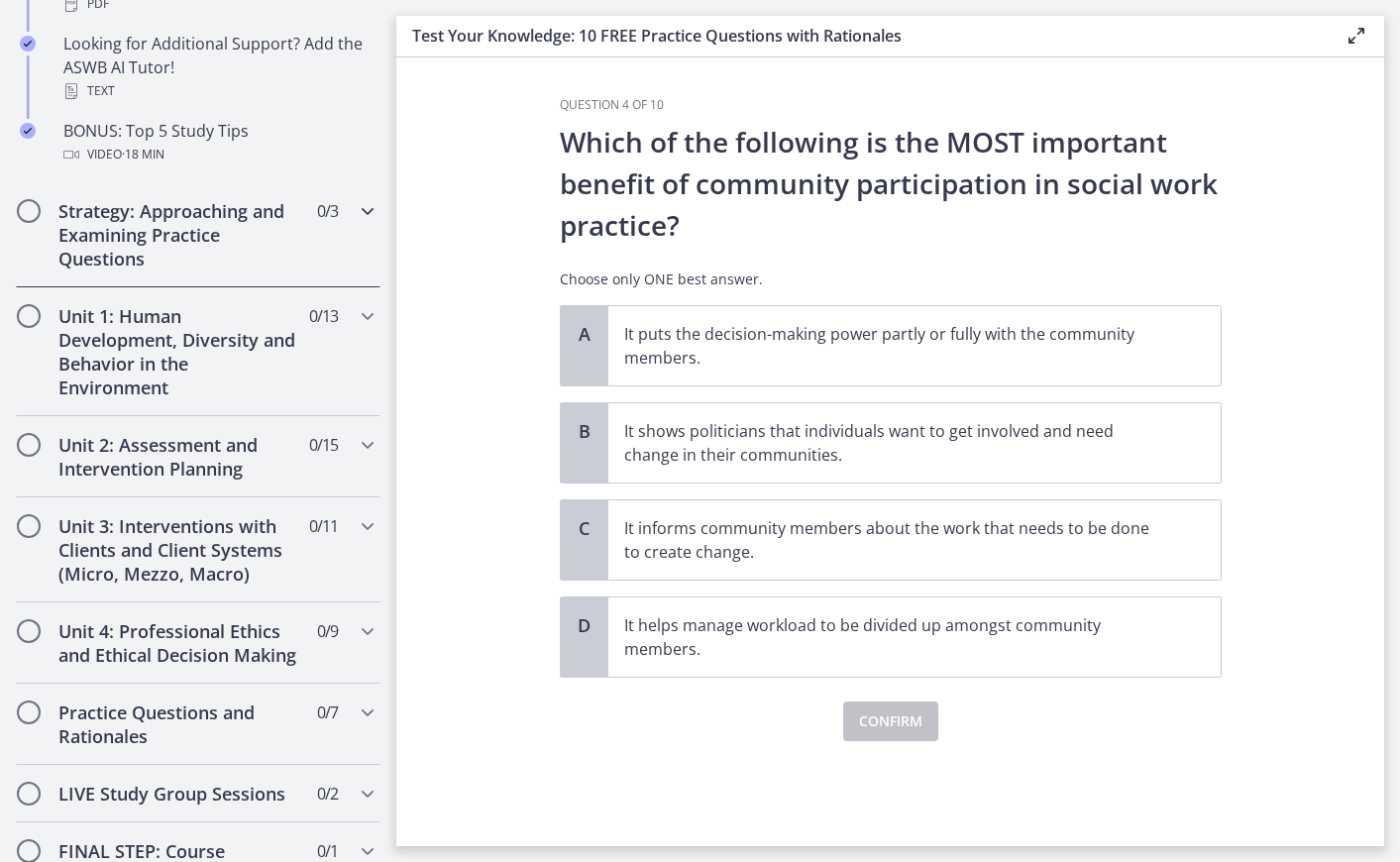 click on "Strategy: Approaching and Examining Practice Questions" at bounding box center [179, 235] 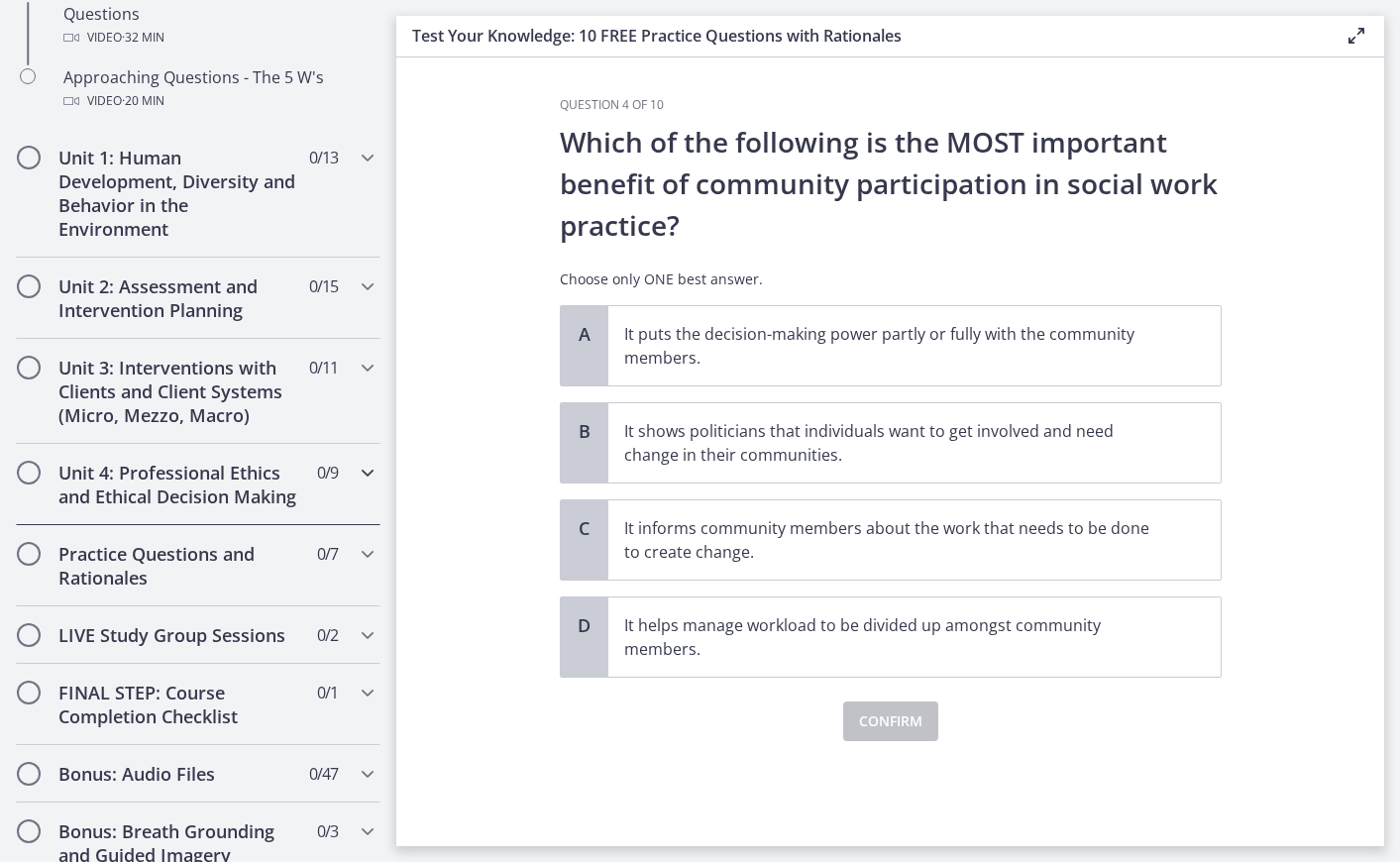 scroll, scrollTop: 331, scrollLeft: 0, axis: vertical 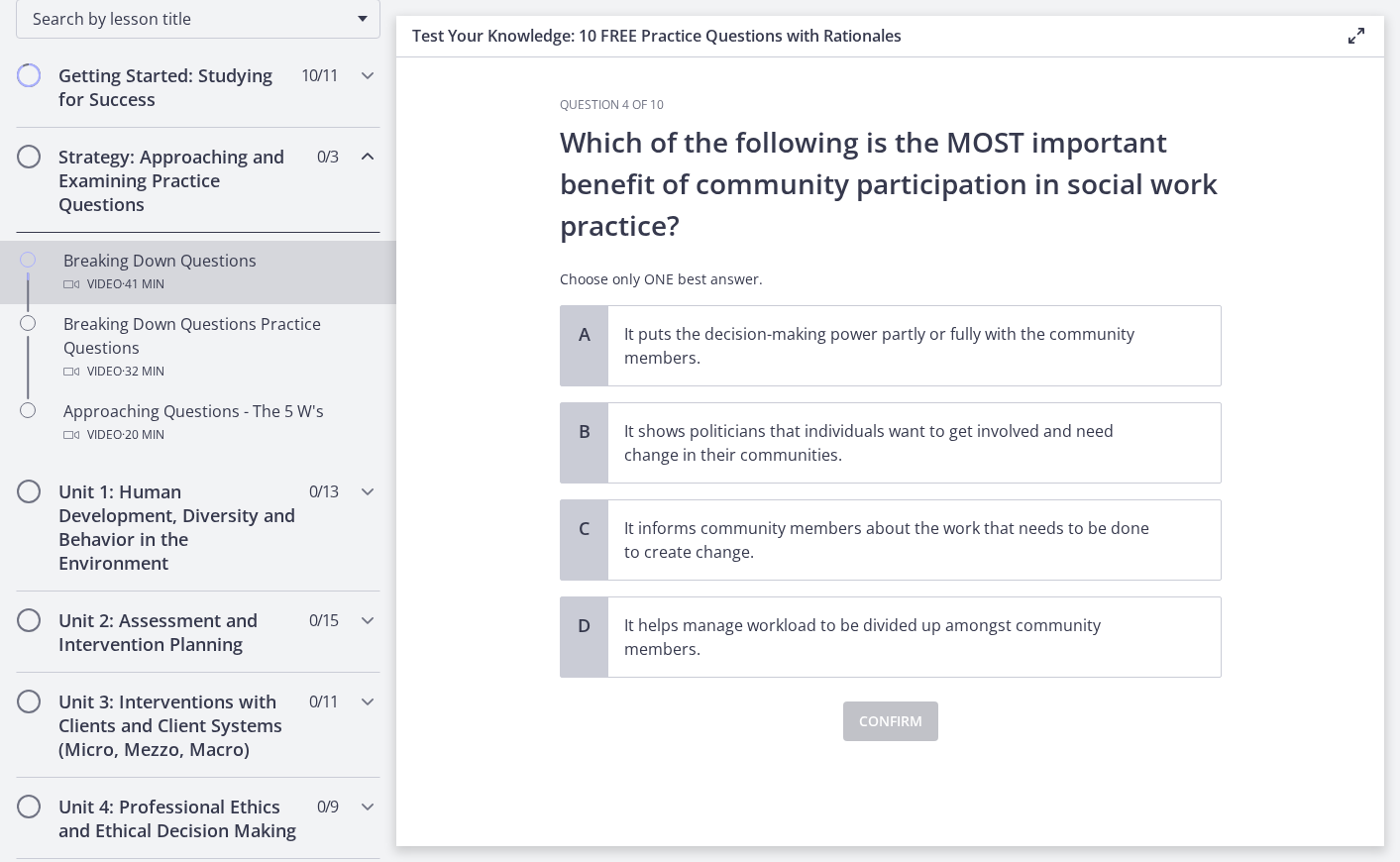 click on "Video
·  41 min" at bounding box center [218, 284] 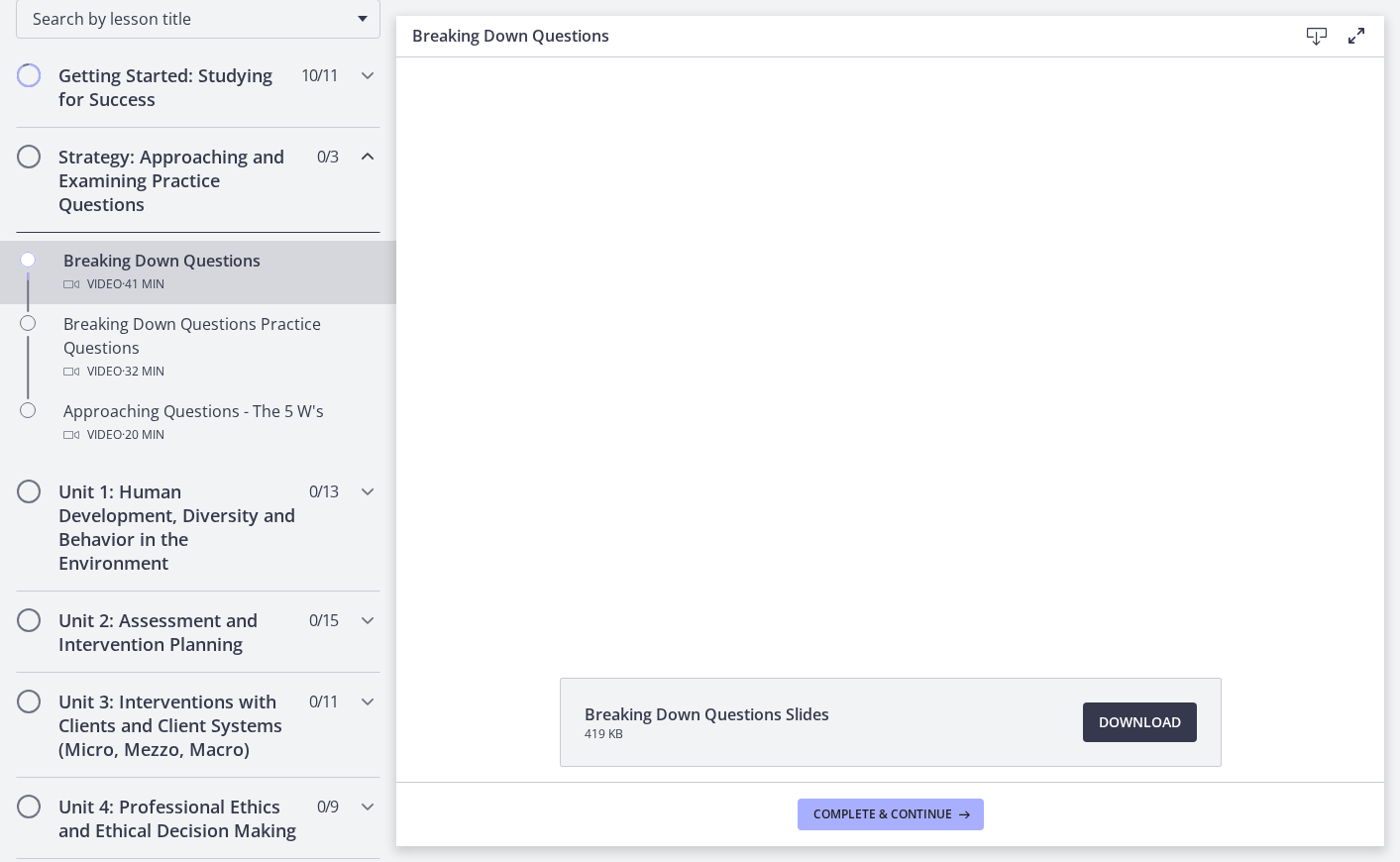 scroll, scrollTop: 0, scrollLeft: 0, axis: both 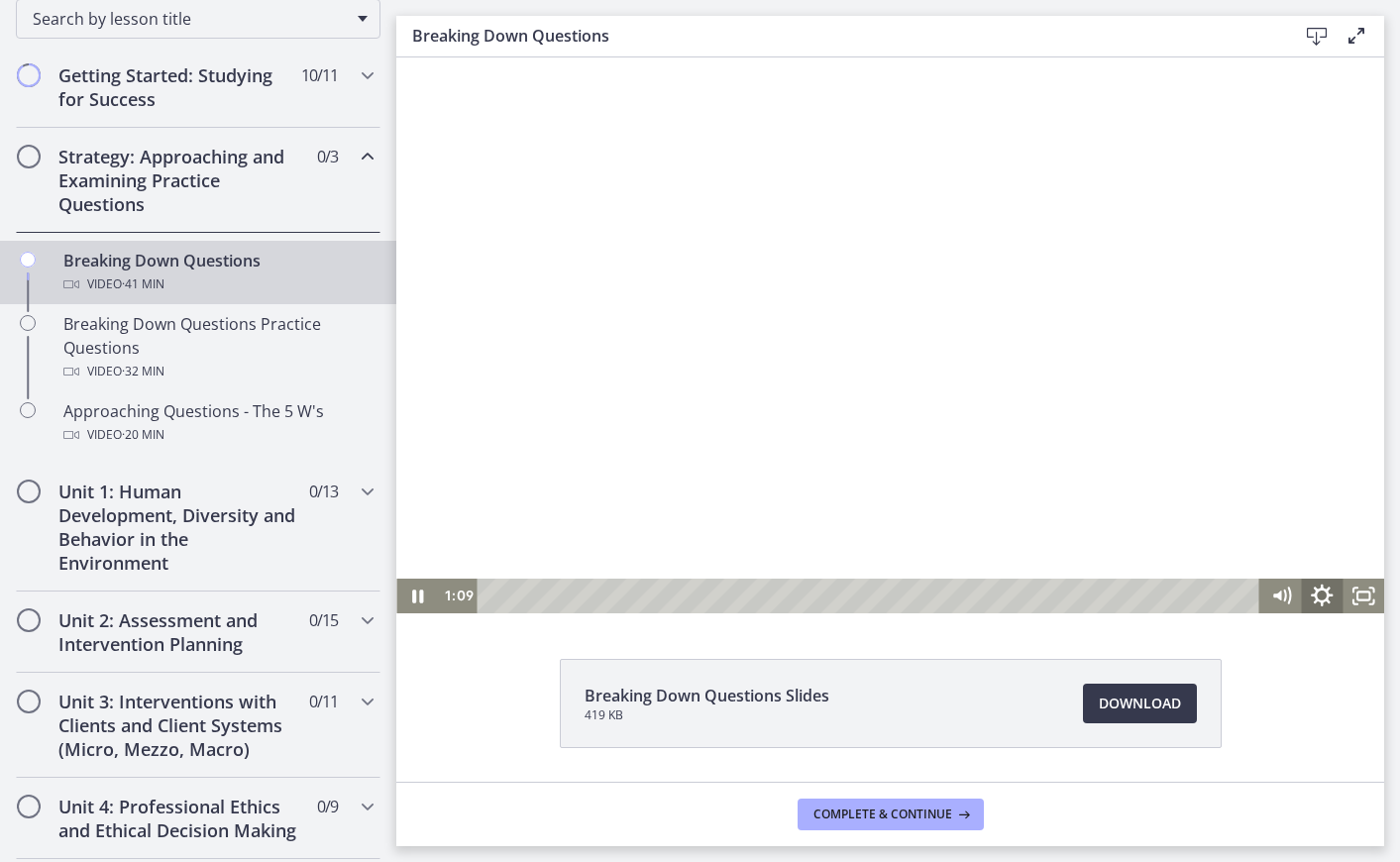 click 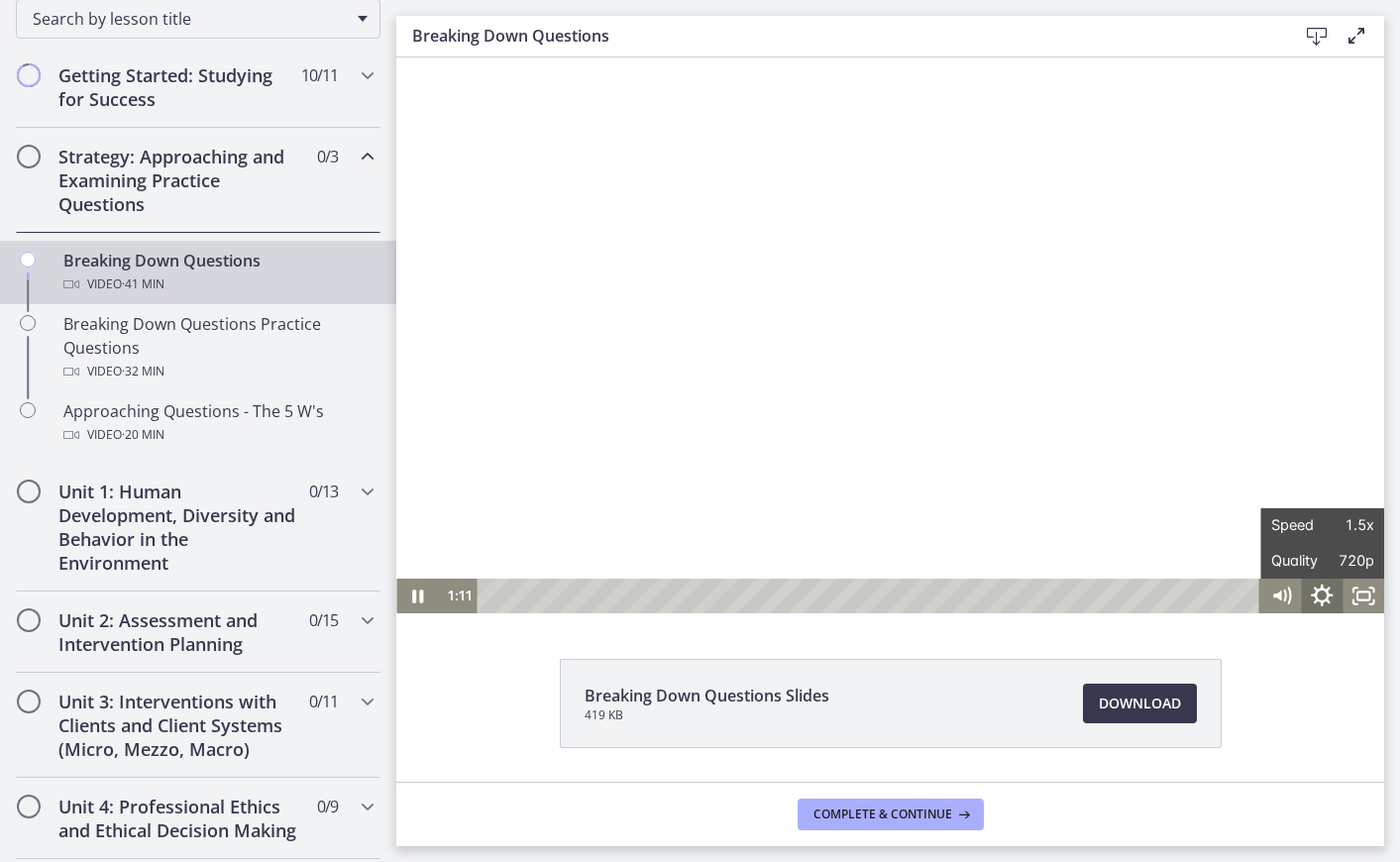 click 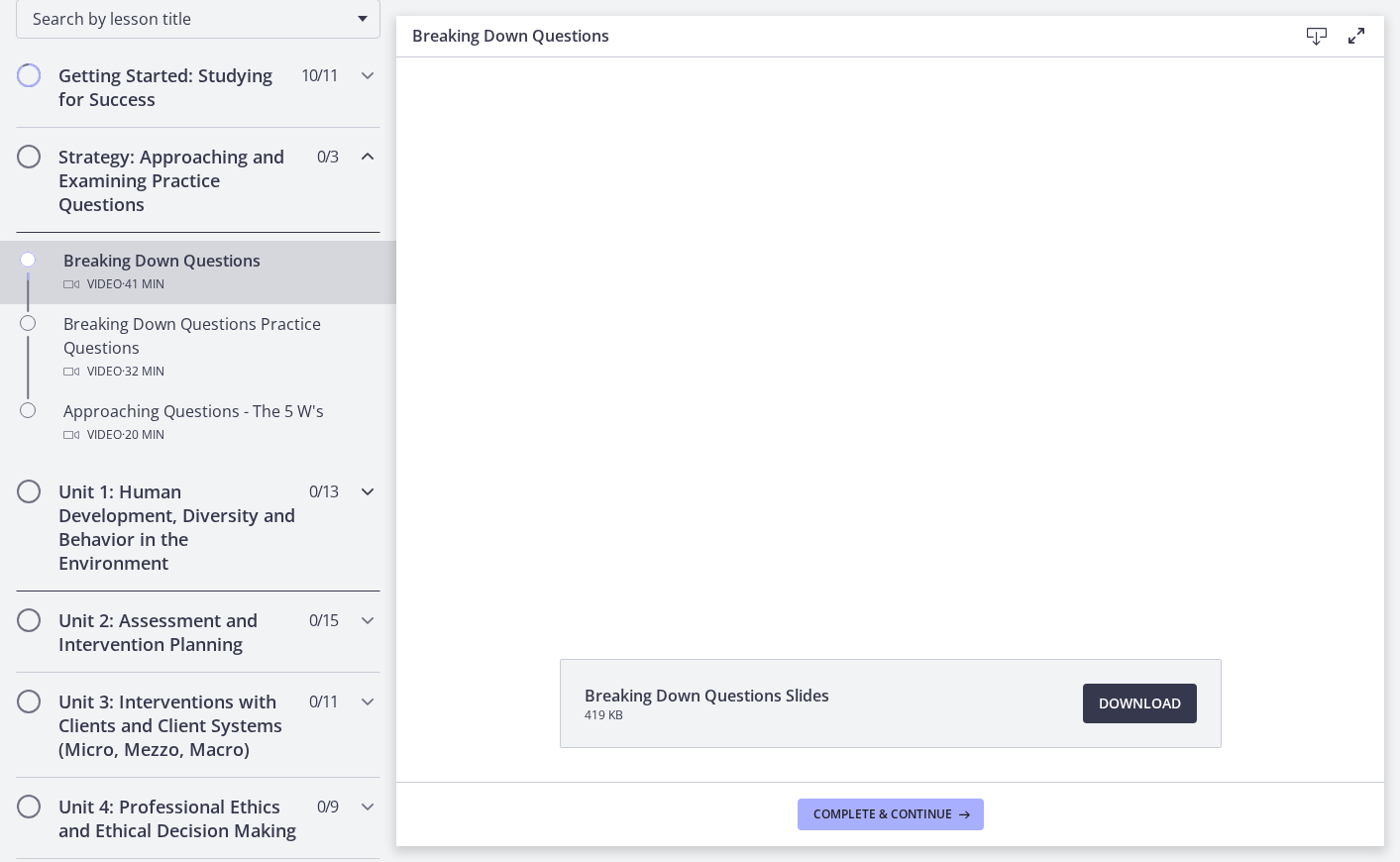 click at bounding box center (368, 491) 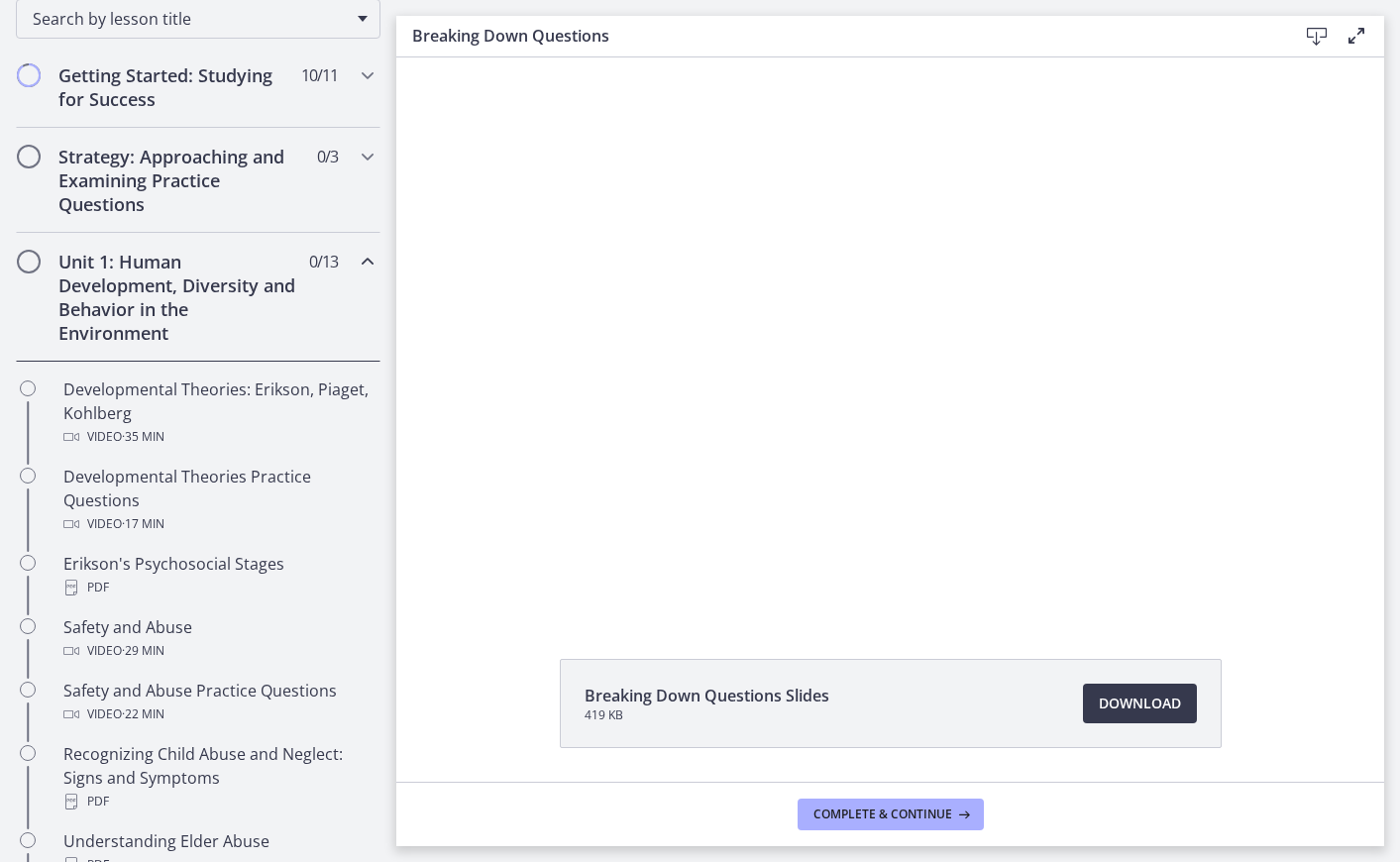 click at bounding box center [368, 262] 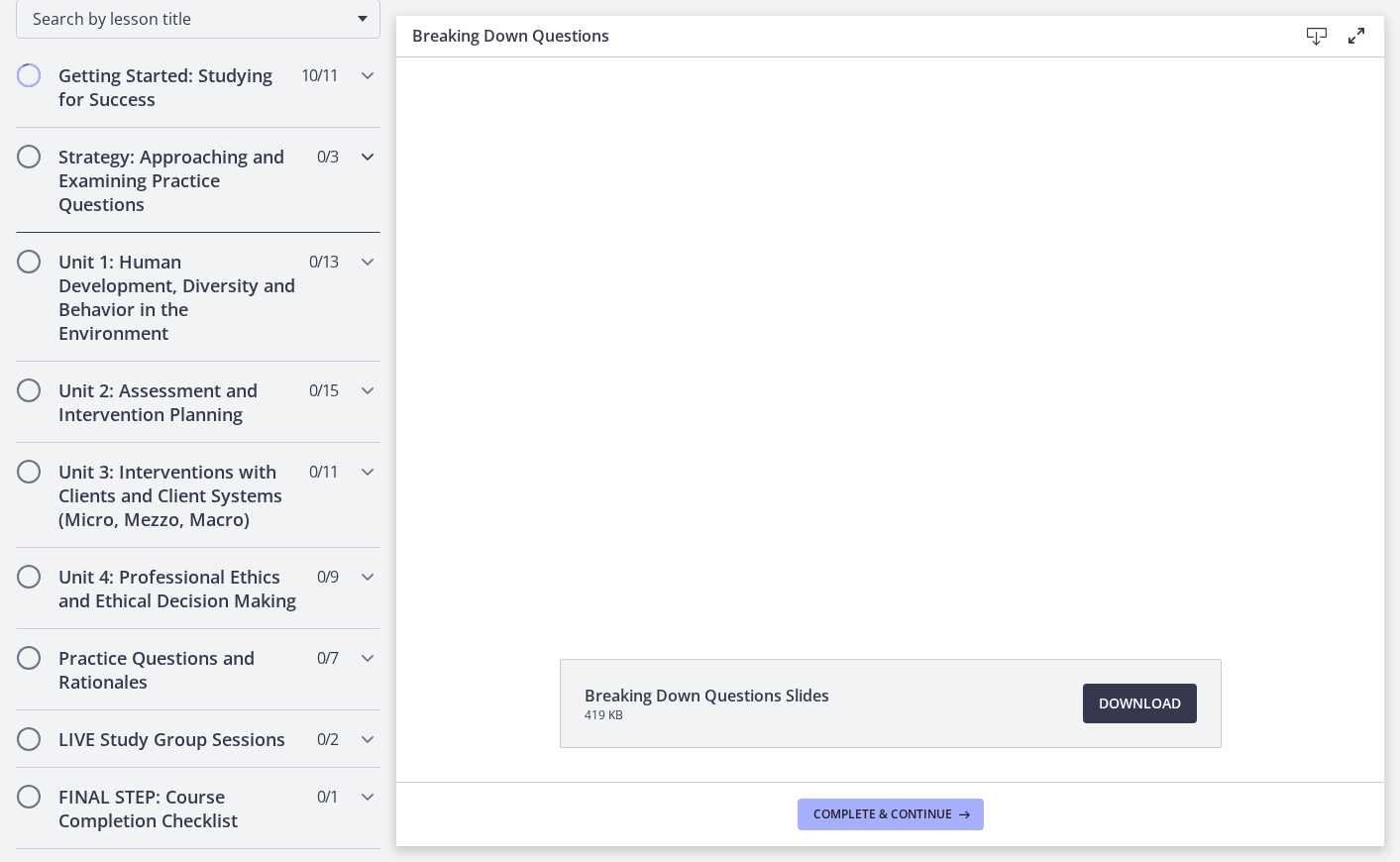 click at bounding box center [368, 157] 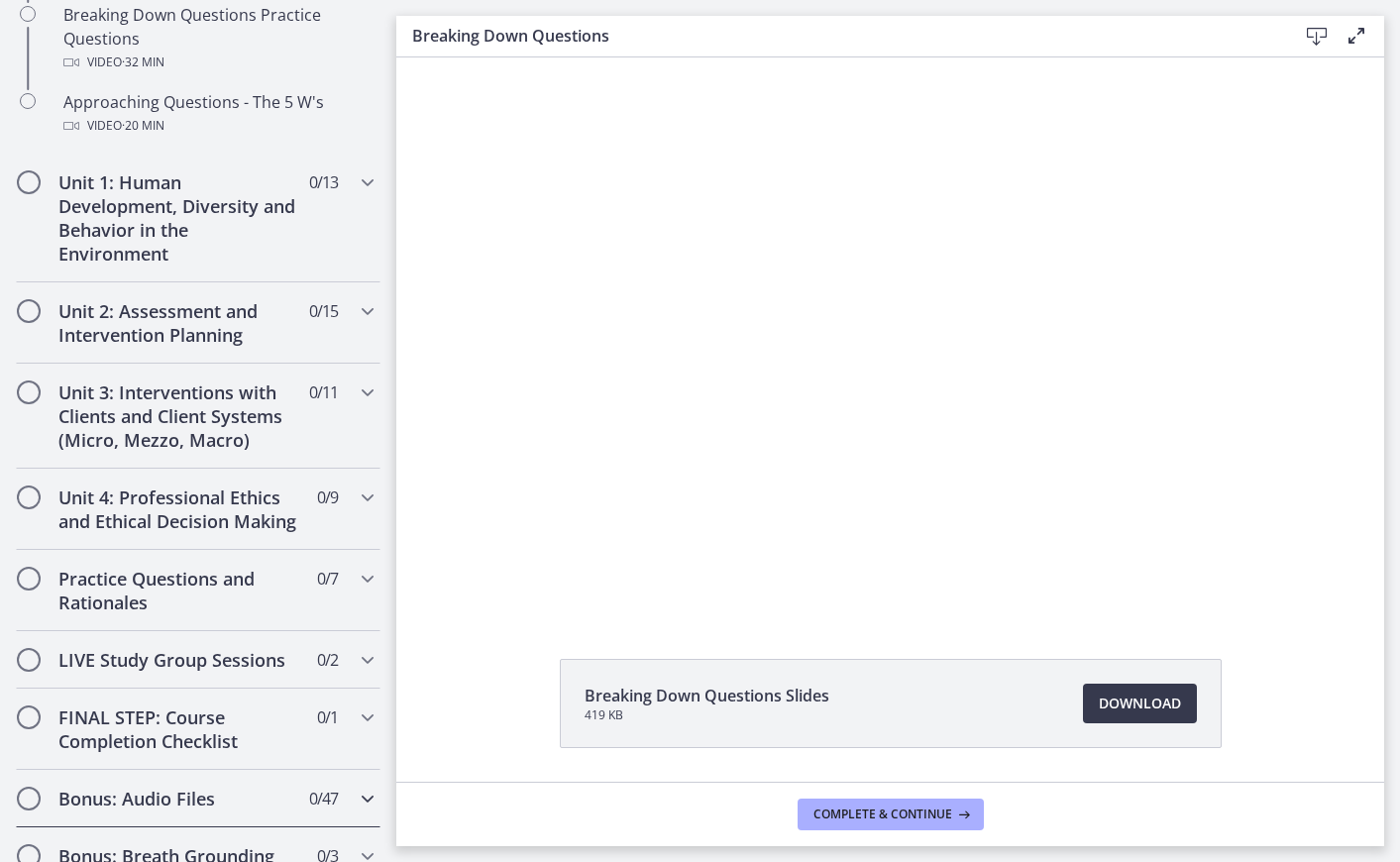 scroll, scrollTop: 663, scrollLeft: 0, axis: vertical 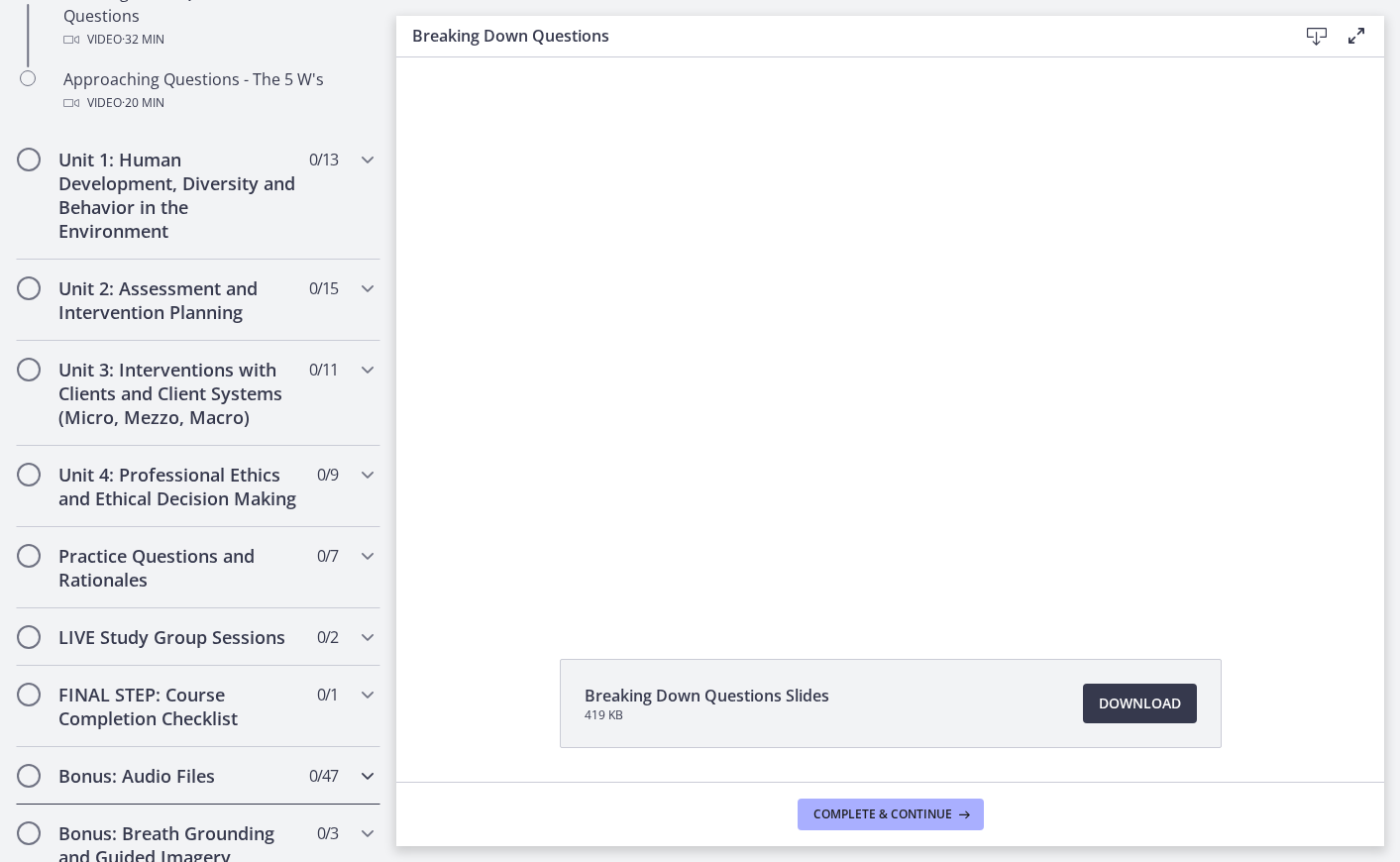 click on "Bonus: Audio Files" at bounding box center (179, 776) 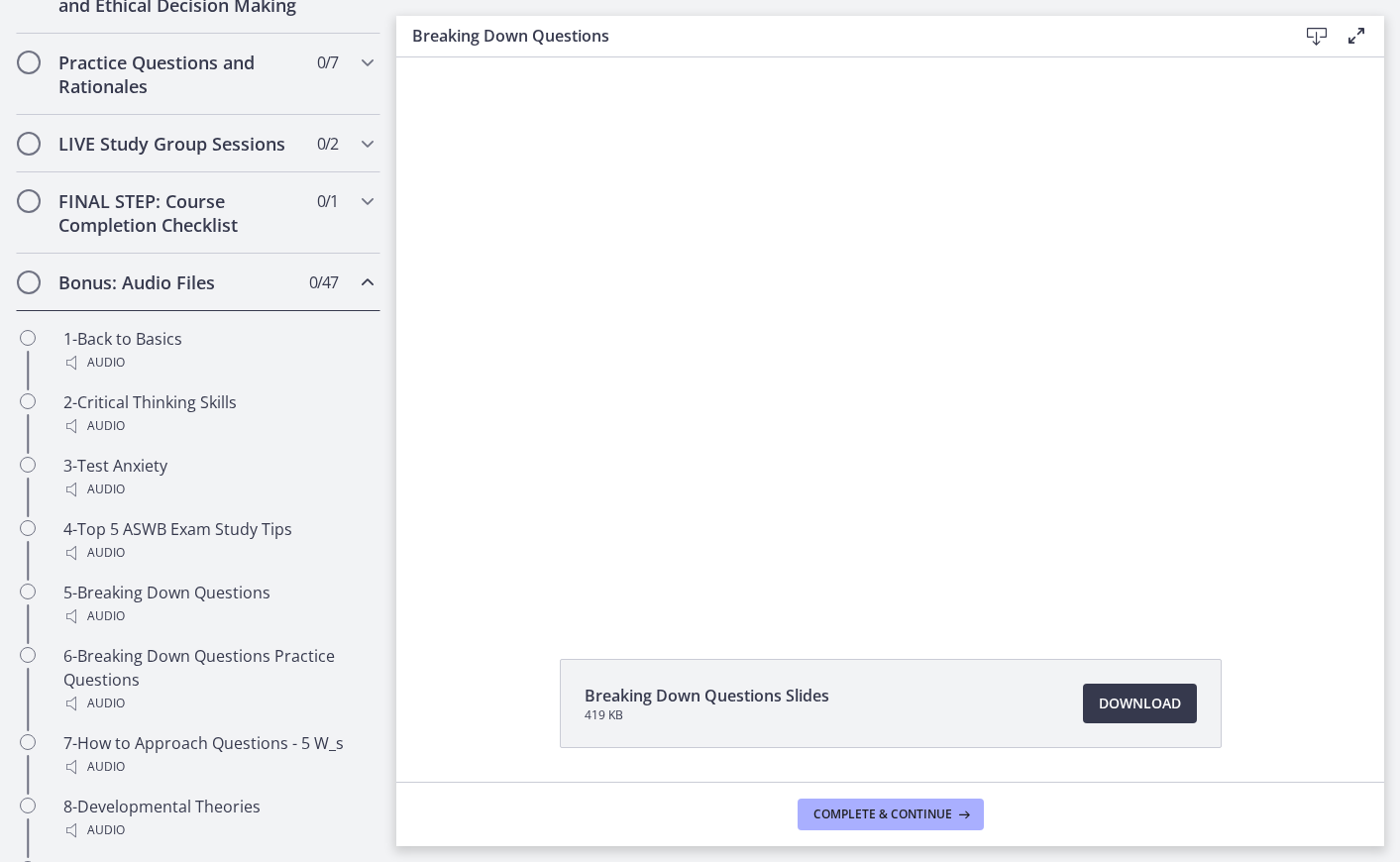 scroll, scrollTop: 927, scrollLeft: 0, axis: vertical 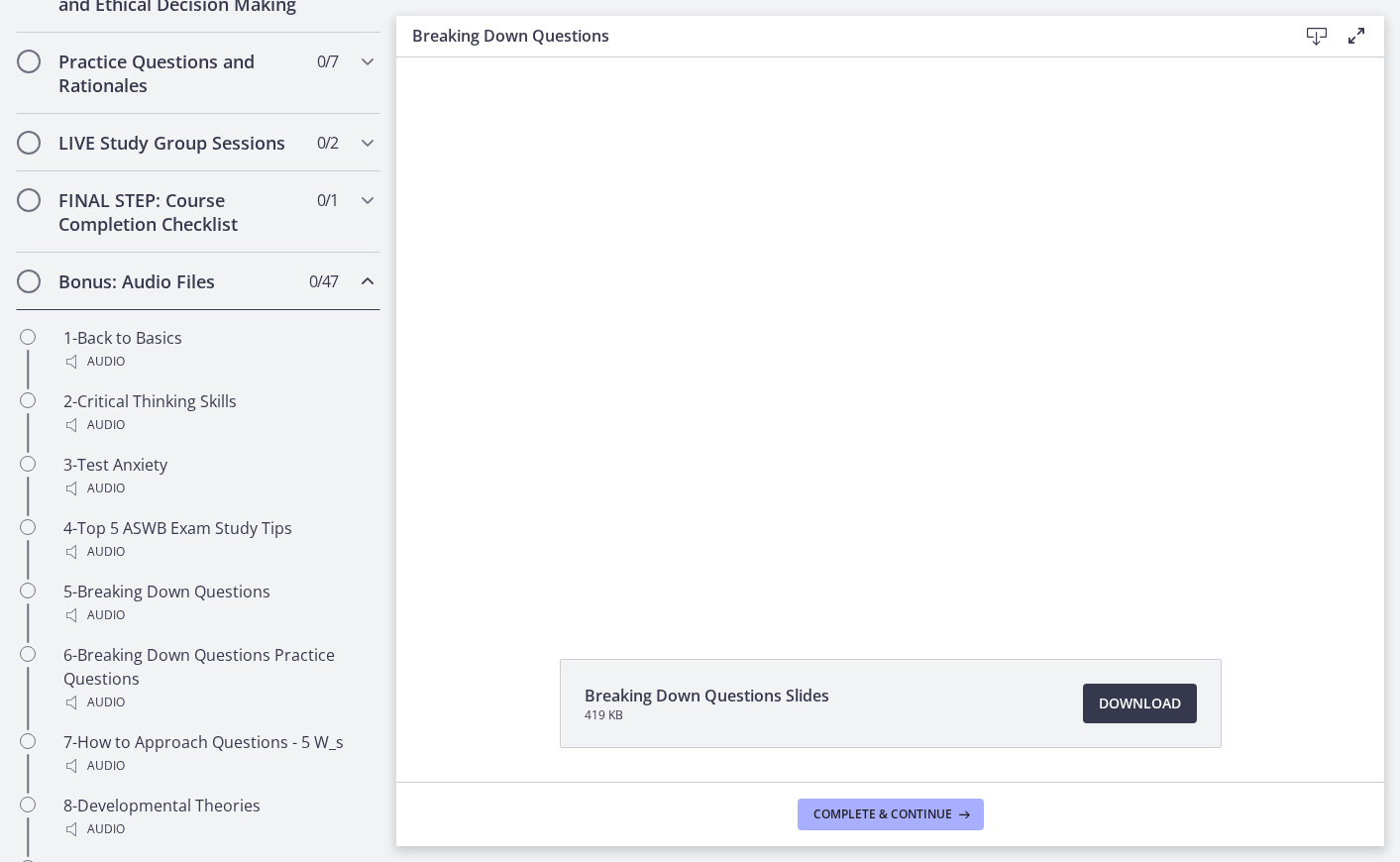 click on "Bonus: Audio Files
0  /  47
Completed" at bounding box center [198, 281] 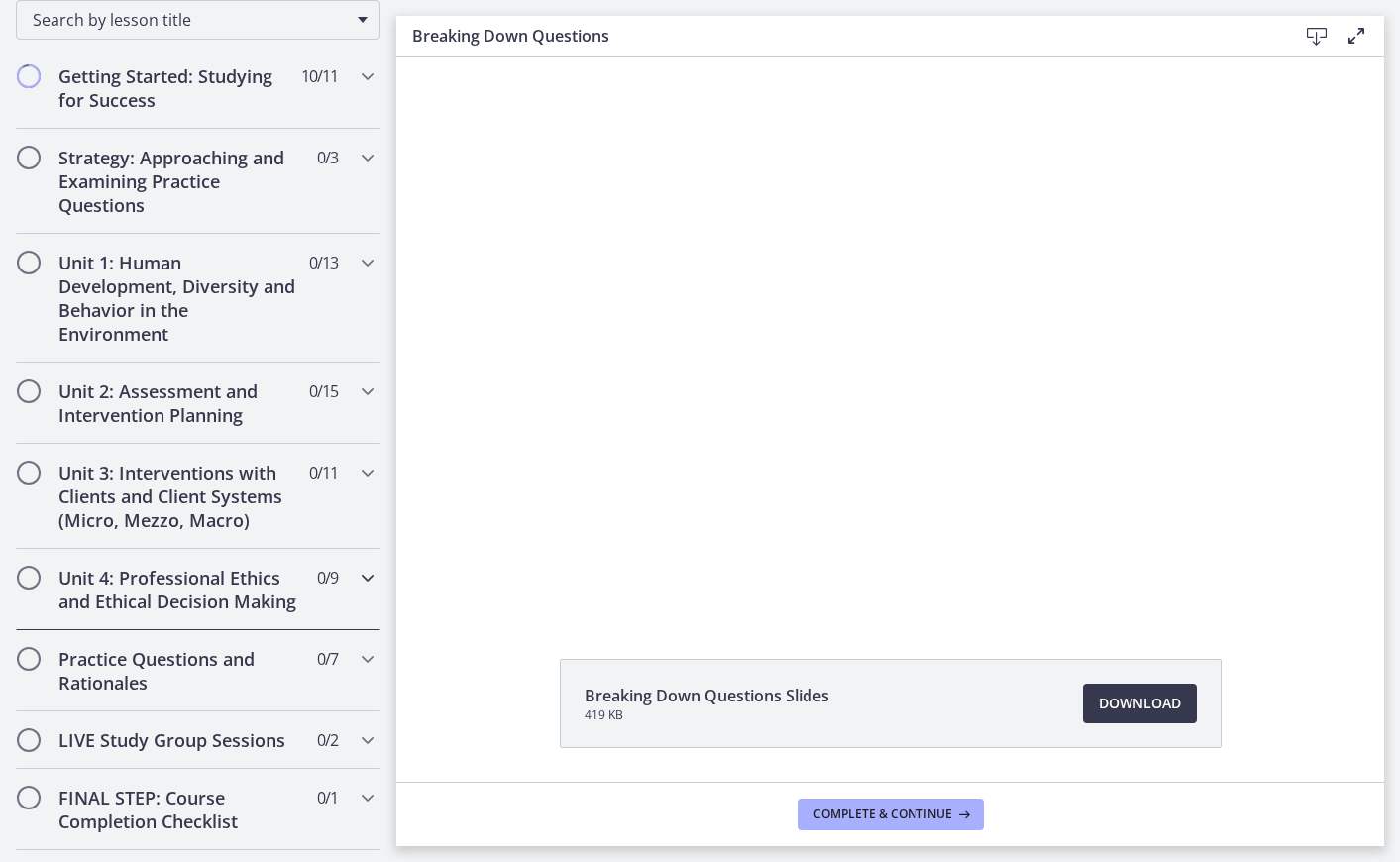 scroll, scrollTop: 372, scrollLeft: 0, axis: vertical 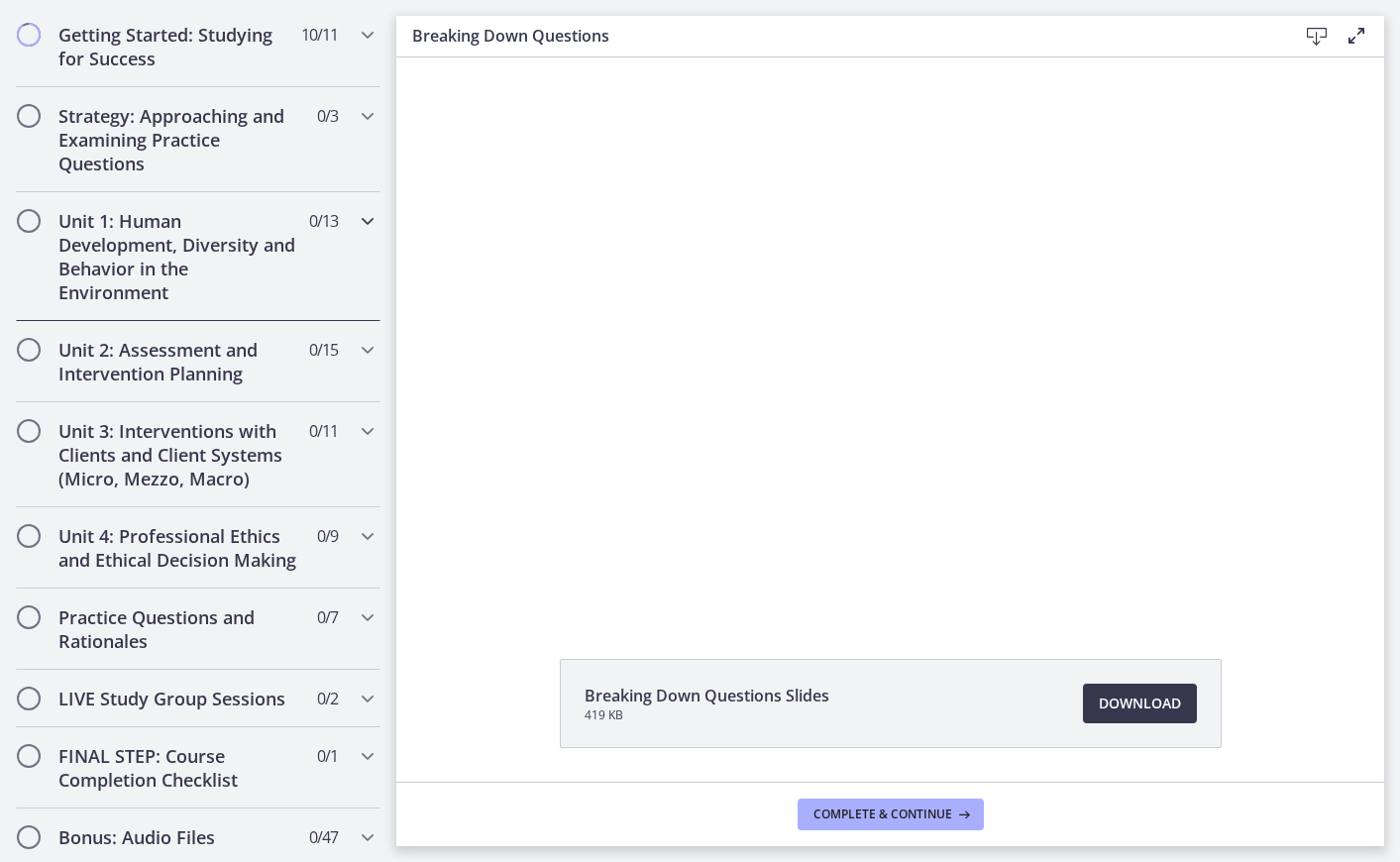 click on "Unit 1: Human Development, Diversity and Behavior in the Environment" at bounding box center (179, 257) 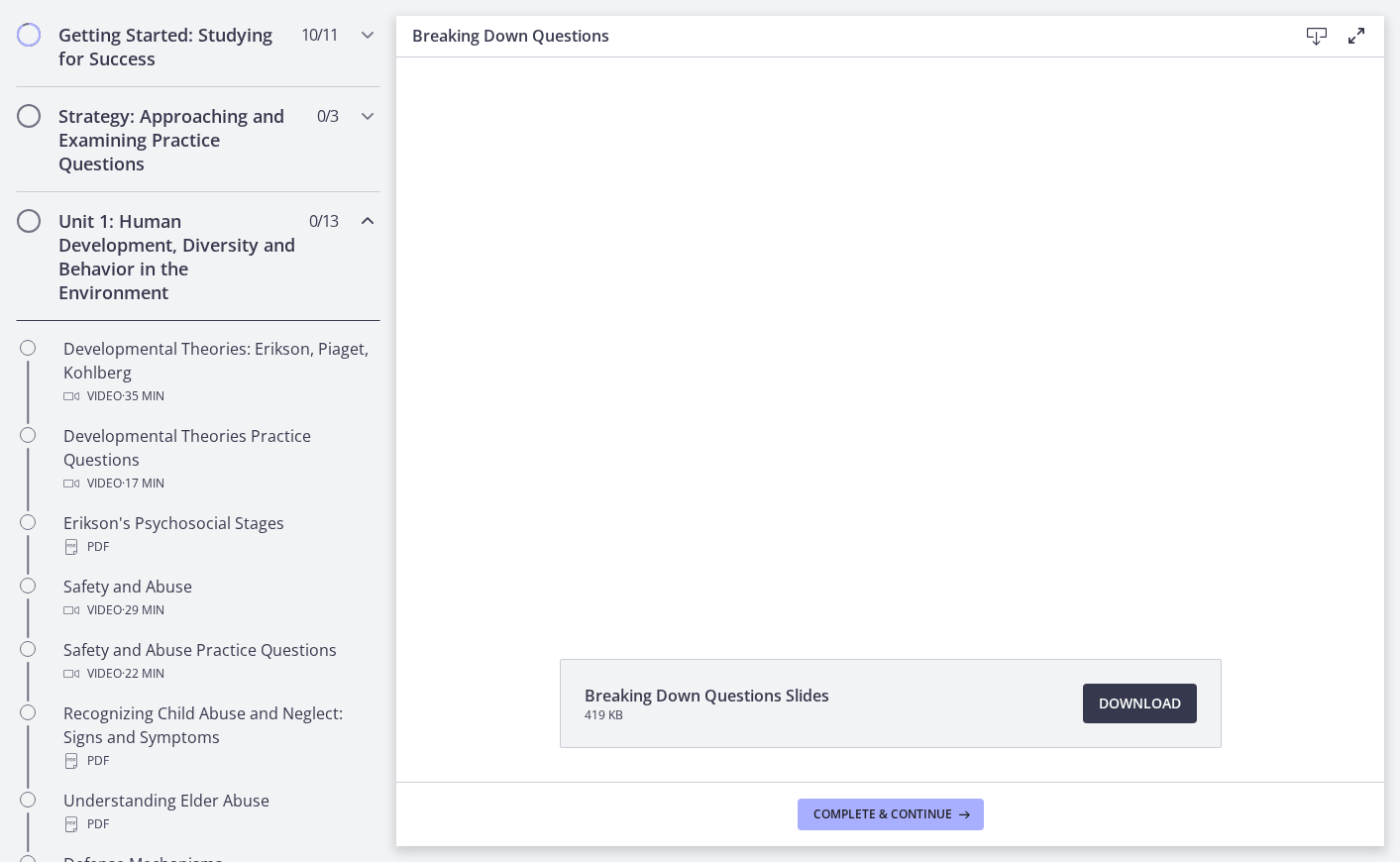 click on "Unit 1: Human Development, Diversity and Behavior in the Environment" at bounding box center (179, 257) 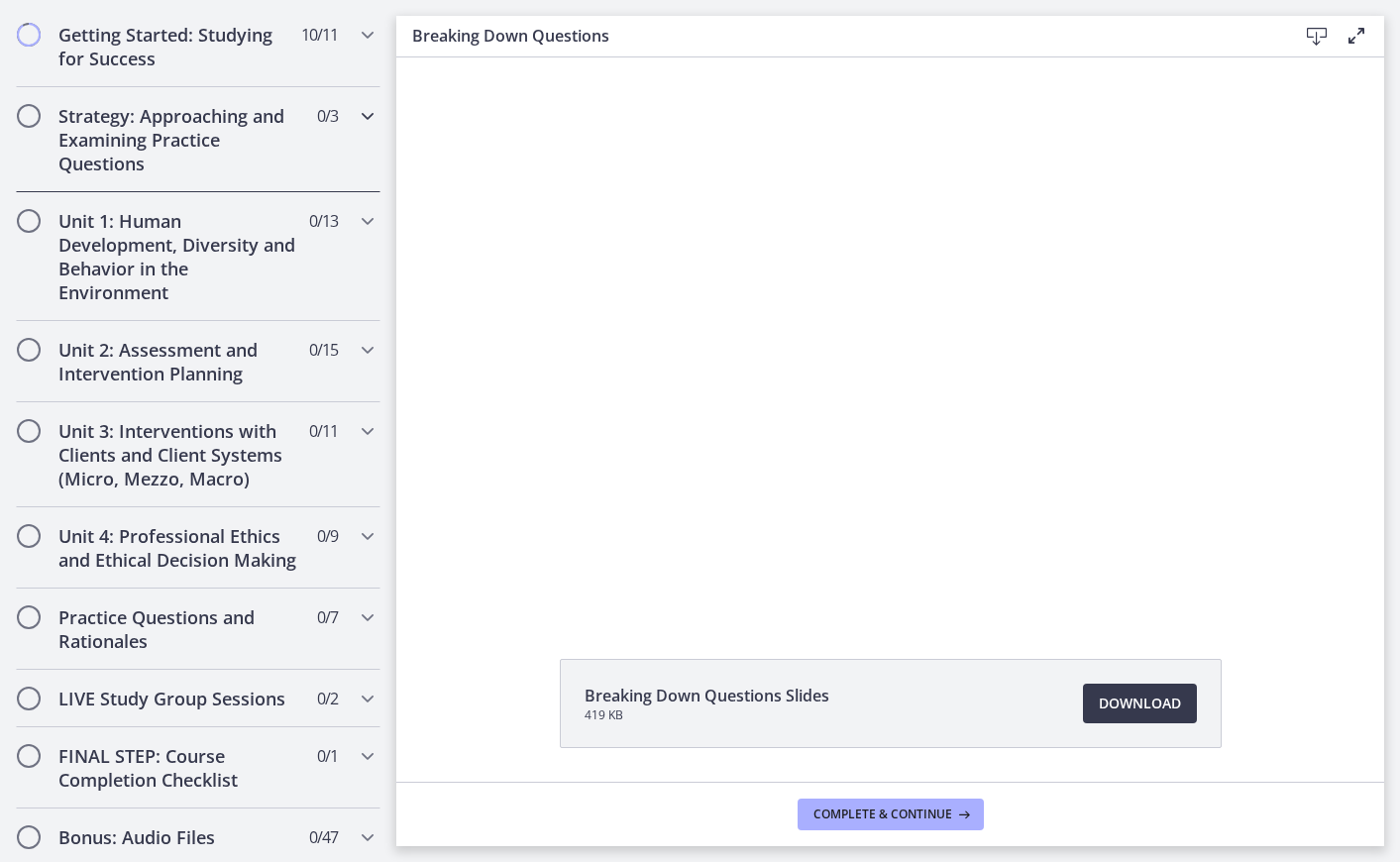 click on "Strategy: Approaching and Examining Practice Questions
0  /  3
Completed" at bounding box center (198, 140) 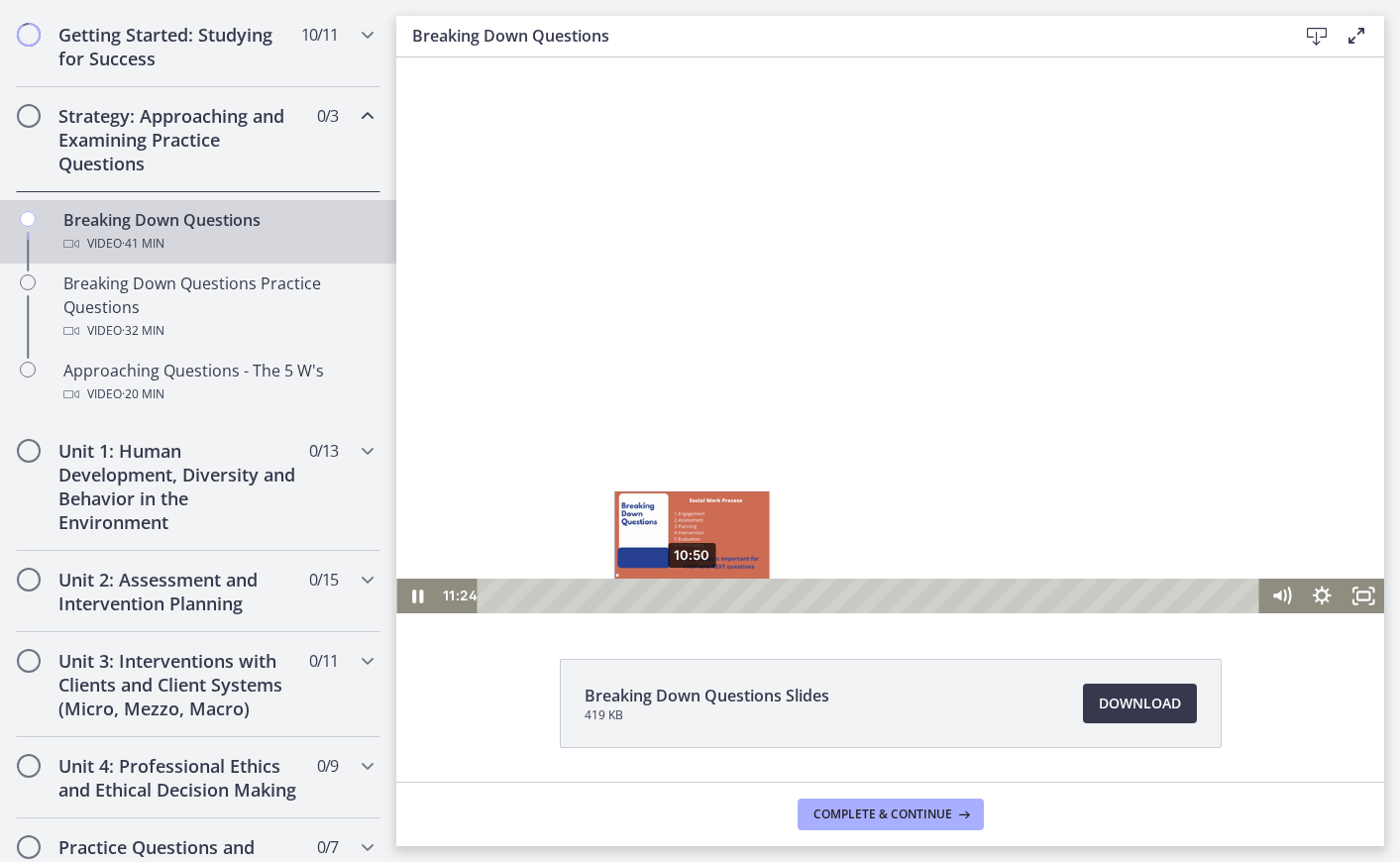 click on "10:50" at bounding box center [871, 595] 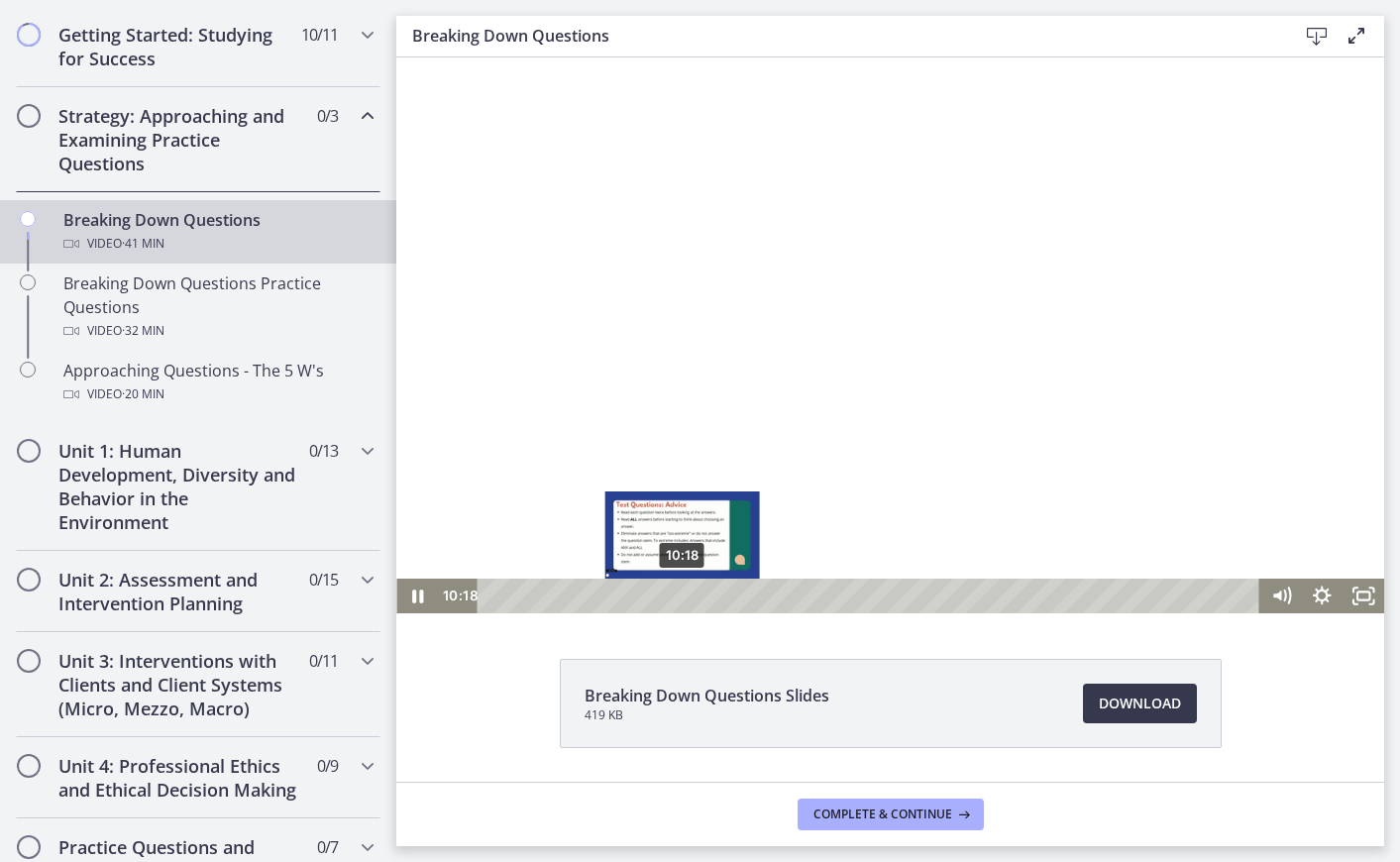 click on "10:18" at bounding box center (871, 595) 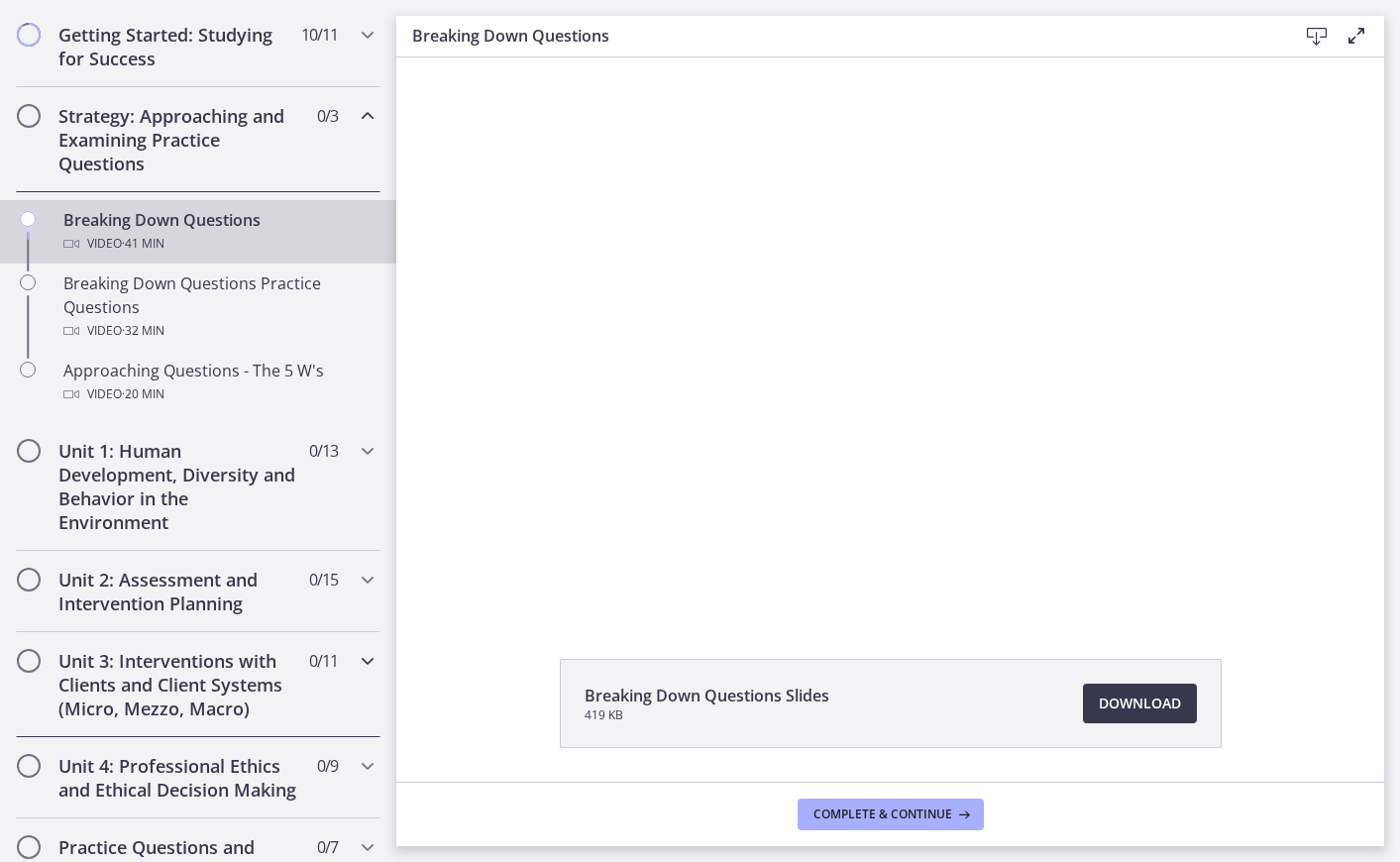 click on "Unit 3: Interventions with Clients and Client Systems (Micro, Mezzo, Macro)" at bounding box center (179, 685) 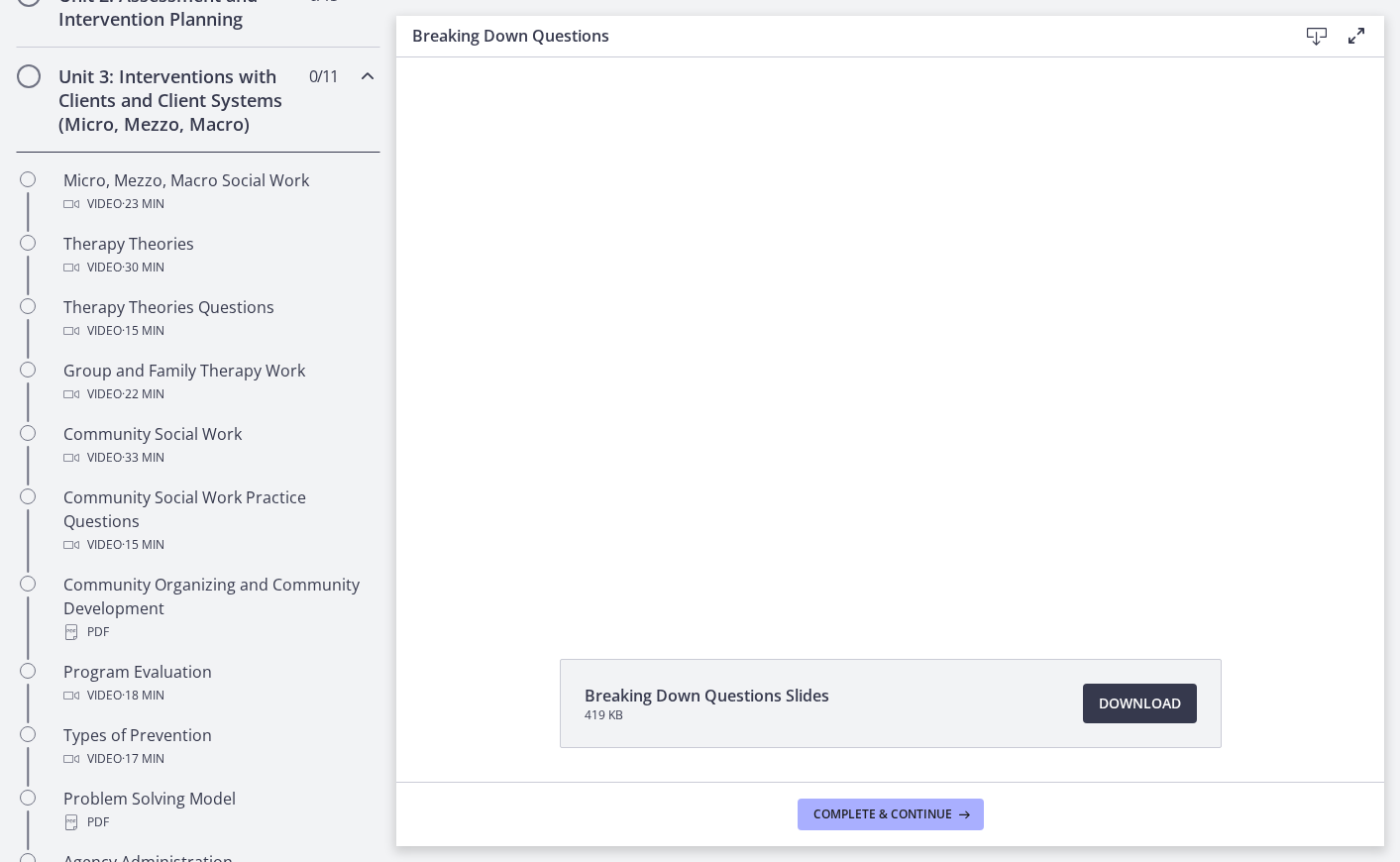 scroll, scrollTop: 720, scrollLeft: 0, axis: vertical 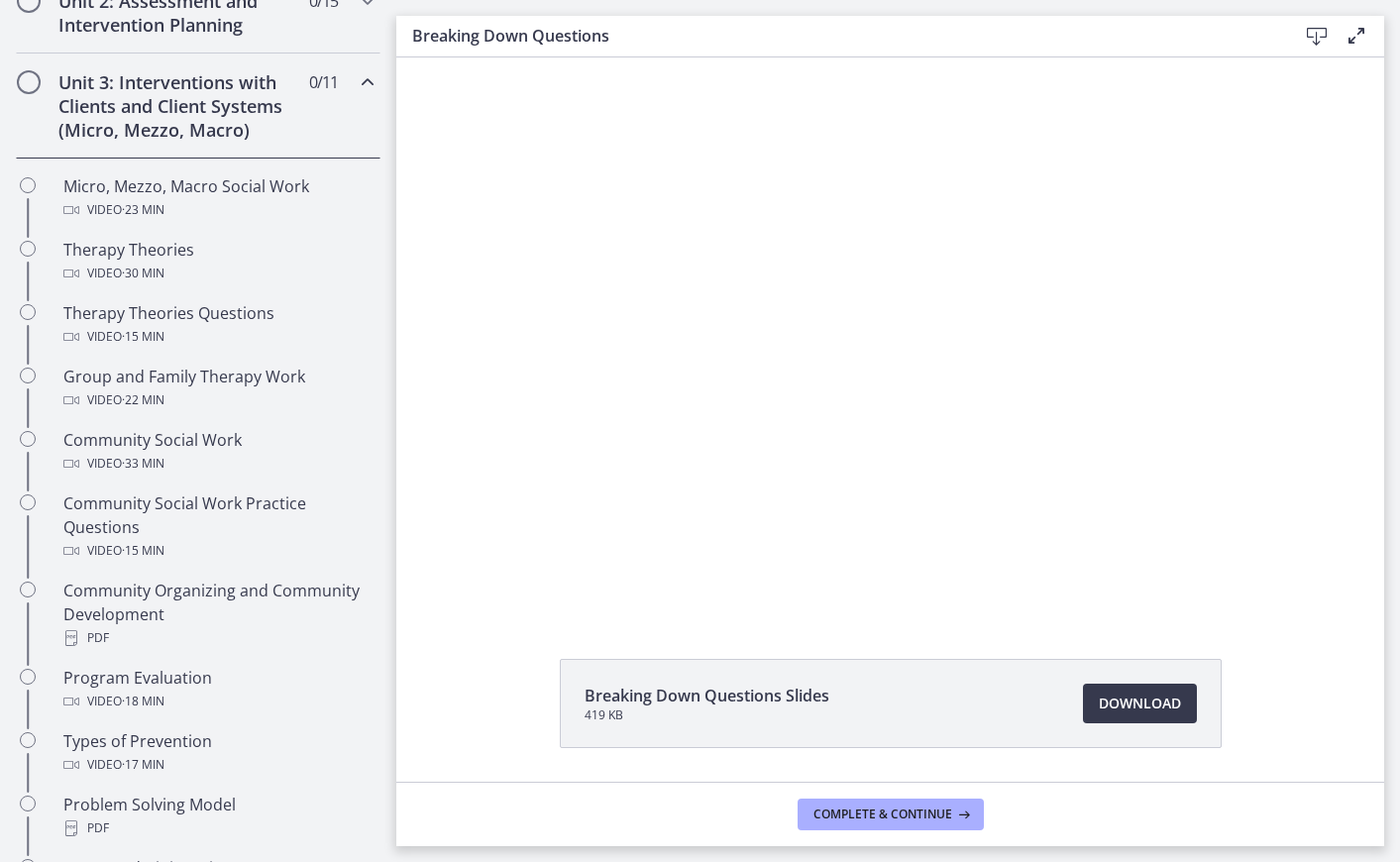 click on "Unit 3: Interventions with Clients and Client Systems (Micro, Mezzo, Macro)" at bounding box center (179, 106) 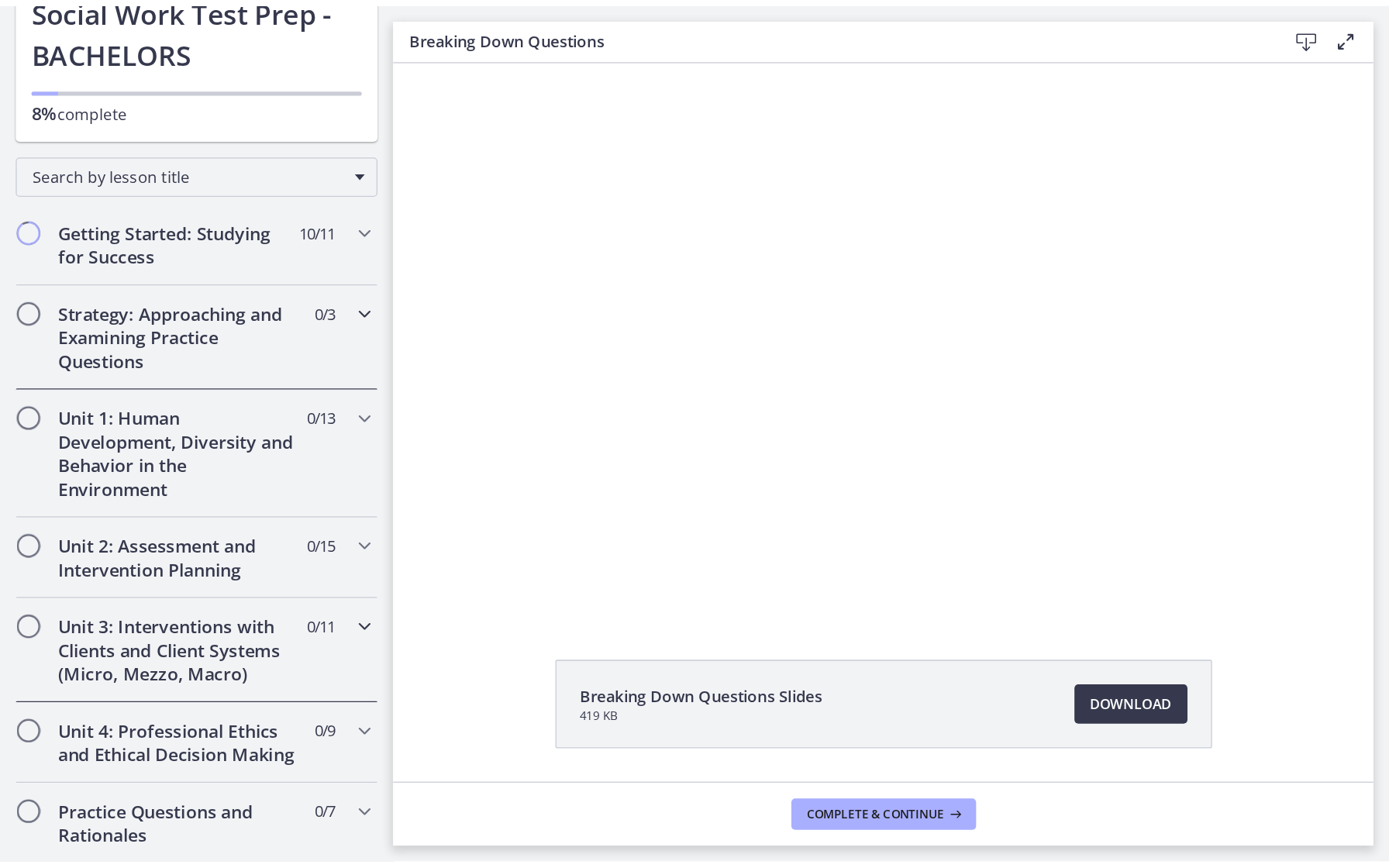 scroll, scrollTop: 144, scrollLeft: 0, axis: vertical 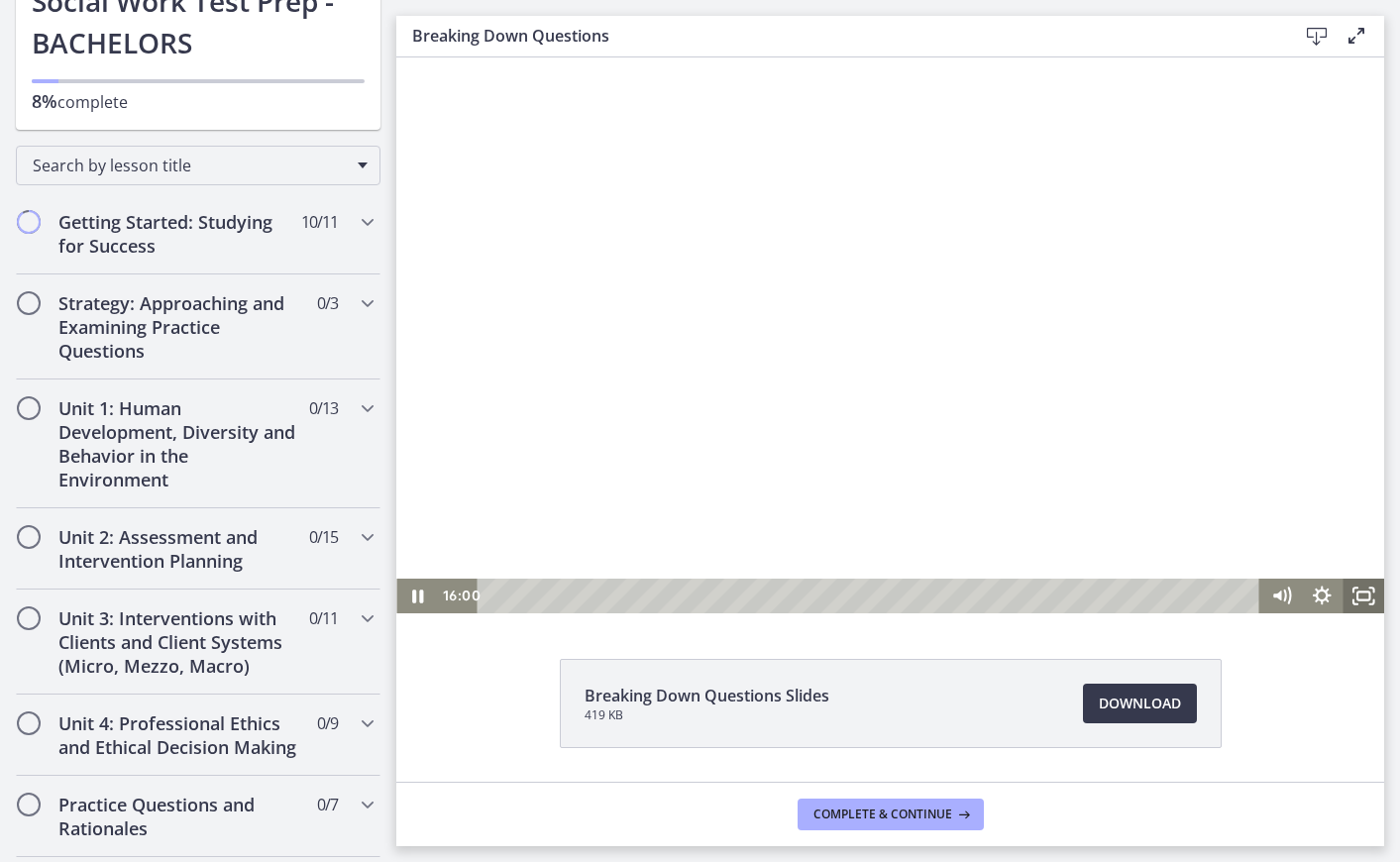 click 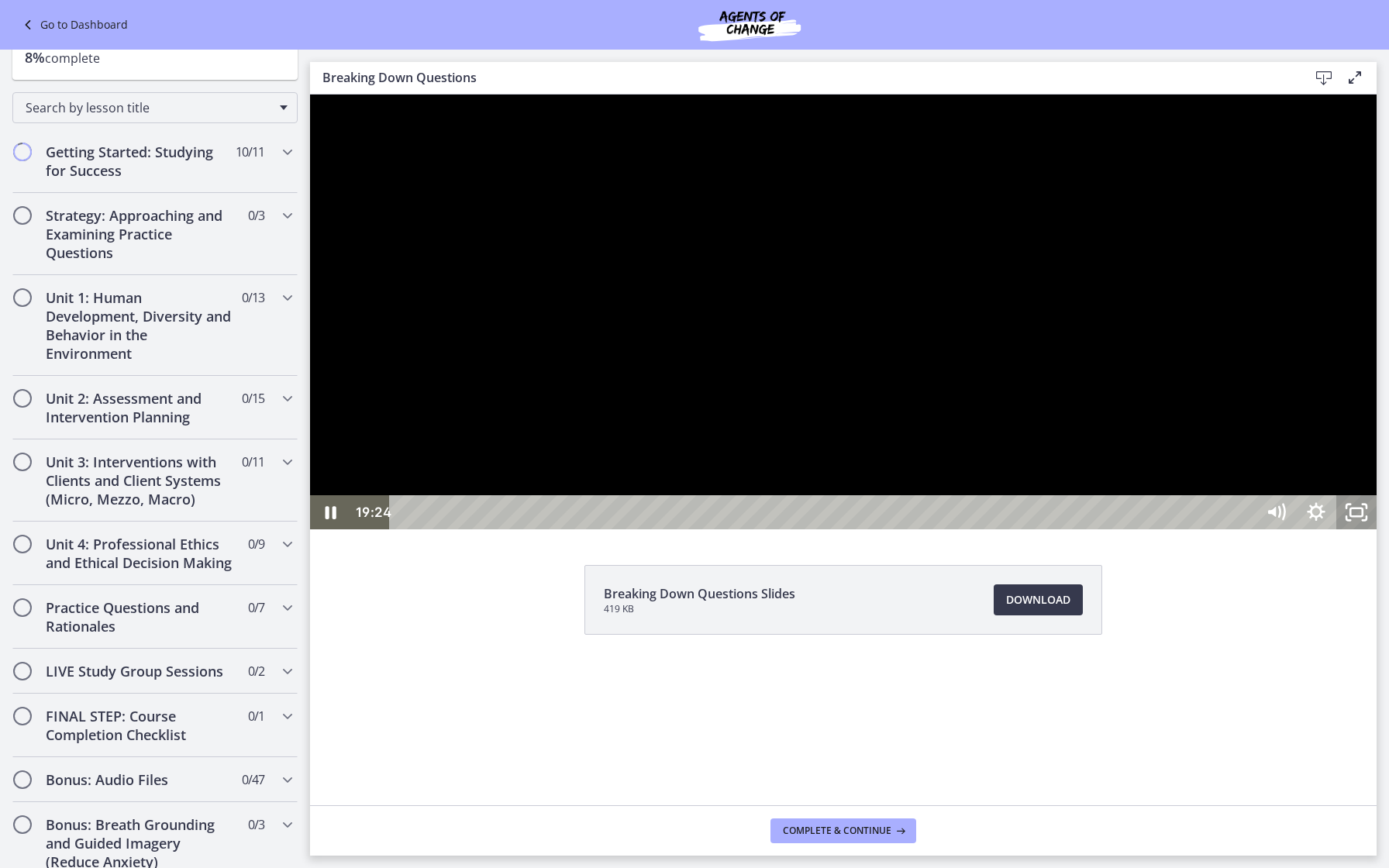 click 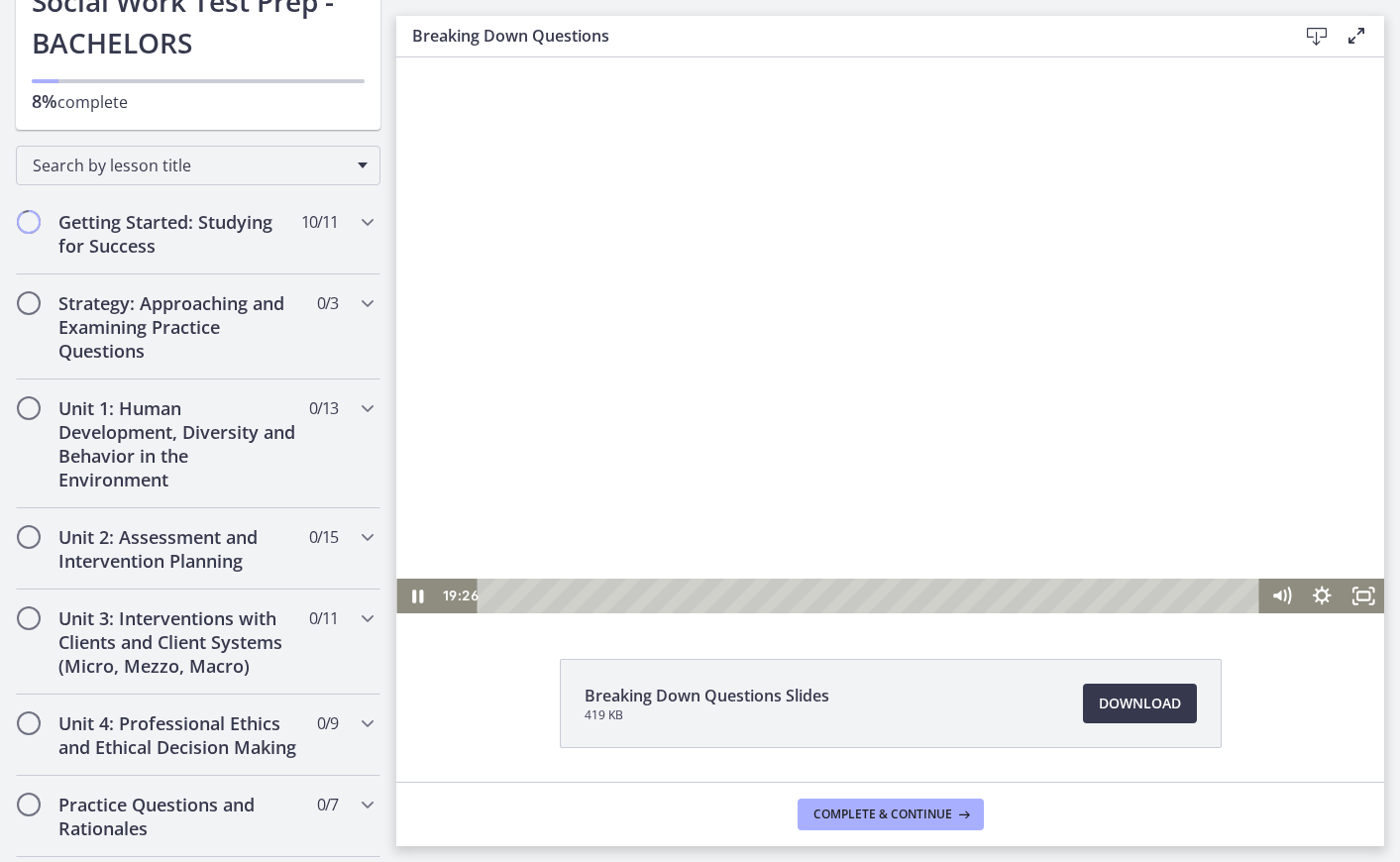 click at bounding box center [890, 335] 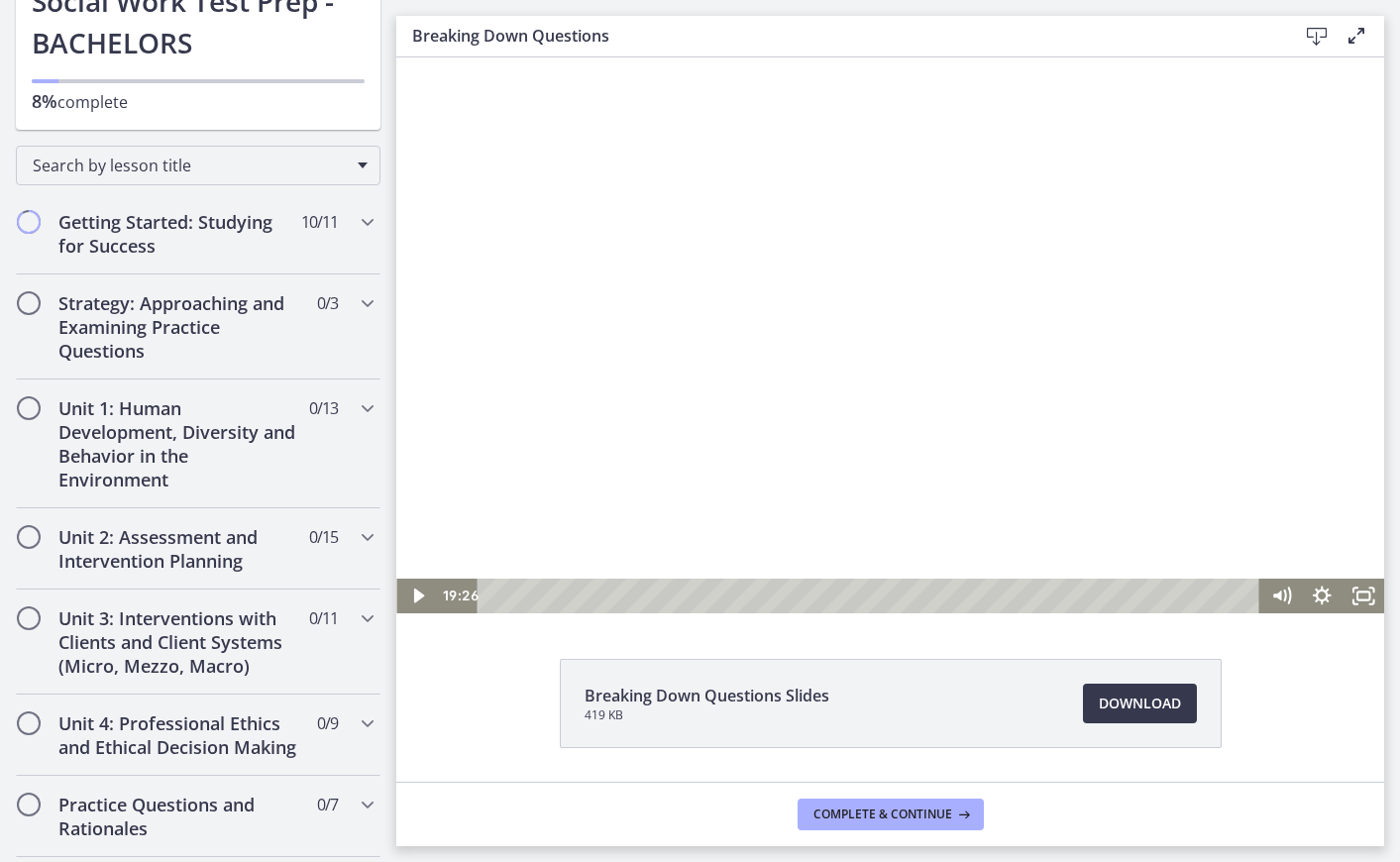 click at bounding box center (890, 335) 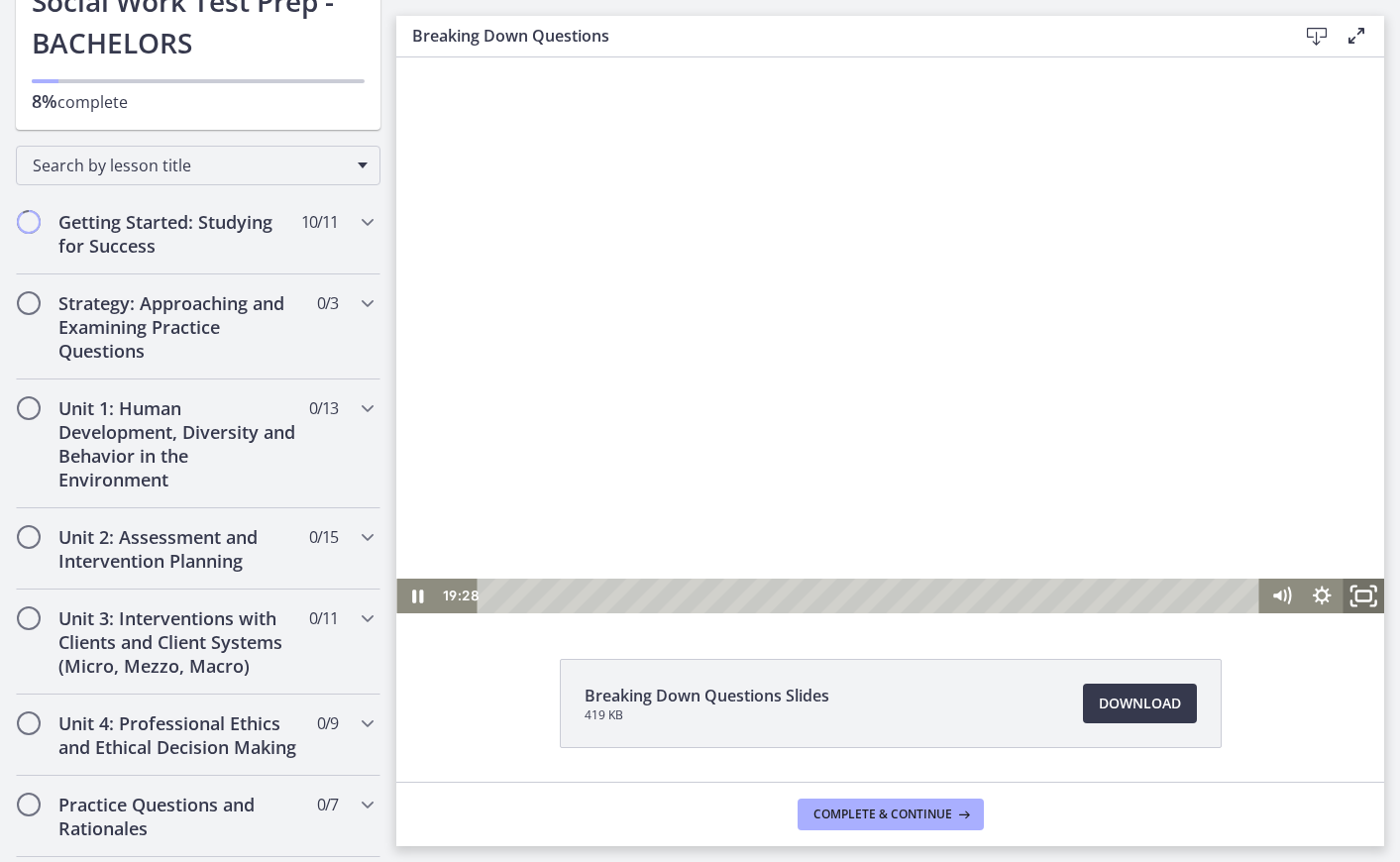 click 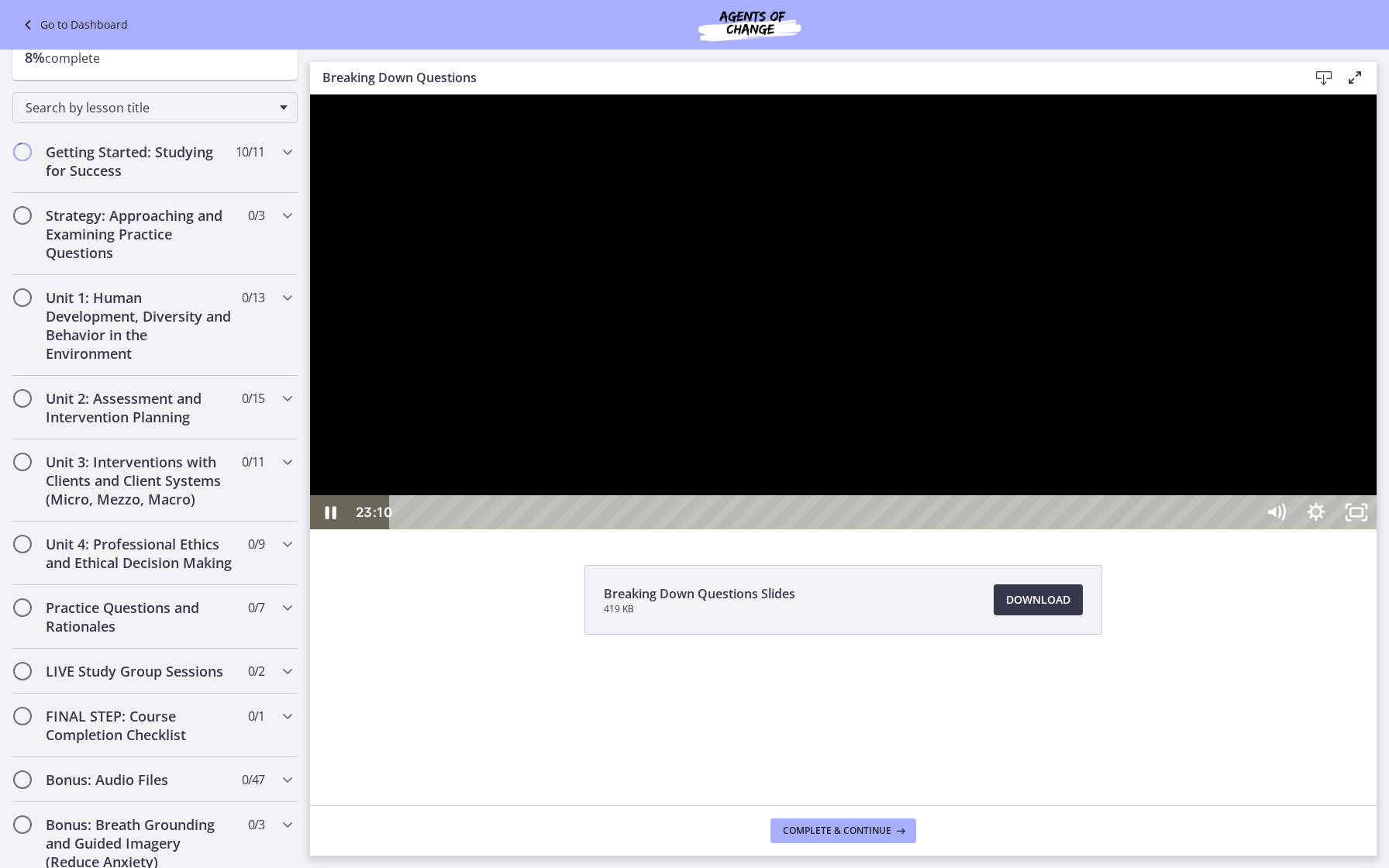 click at bounding box center [843, 312] 